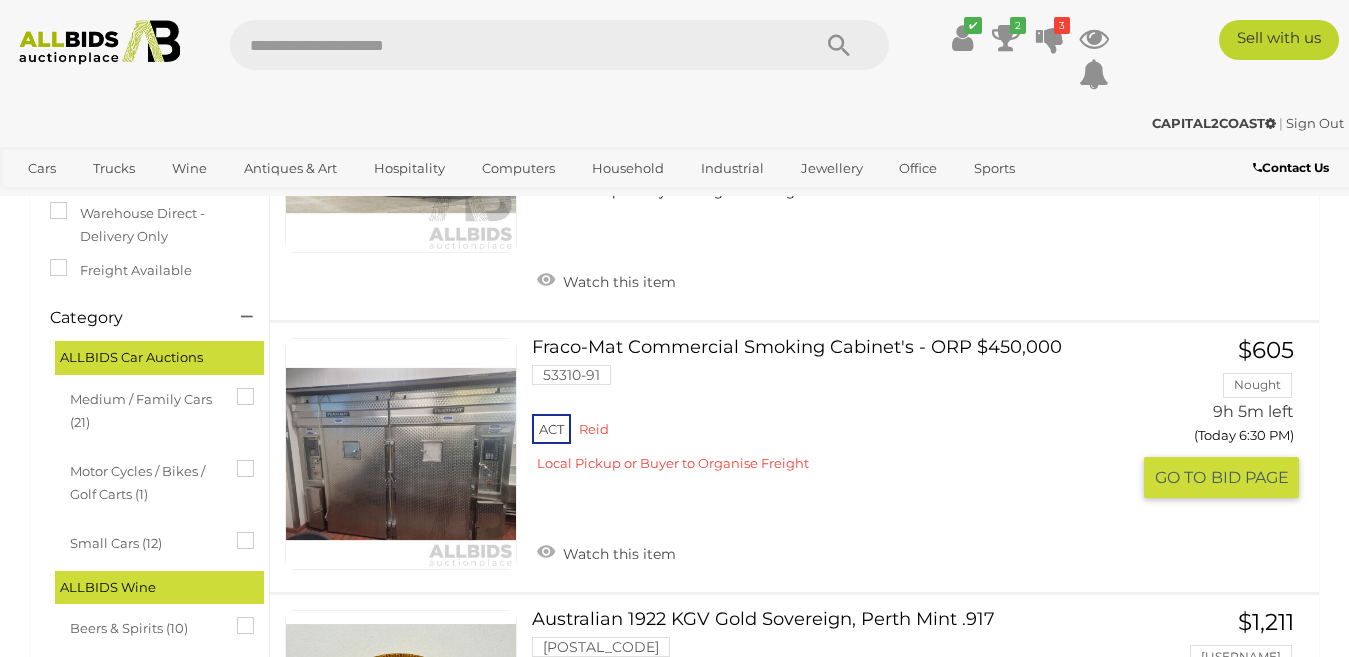 scroll, scrollTop: 400, scrollLeft: 0, axis: vertical 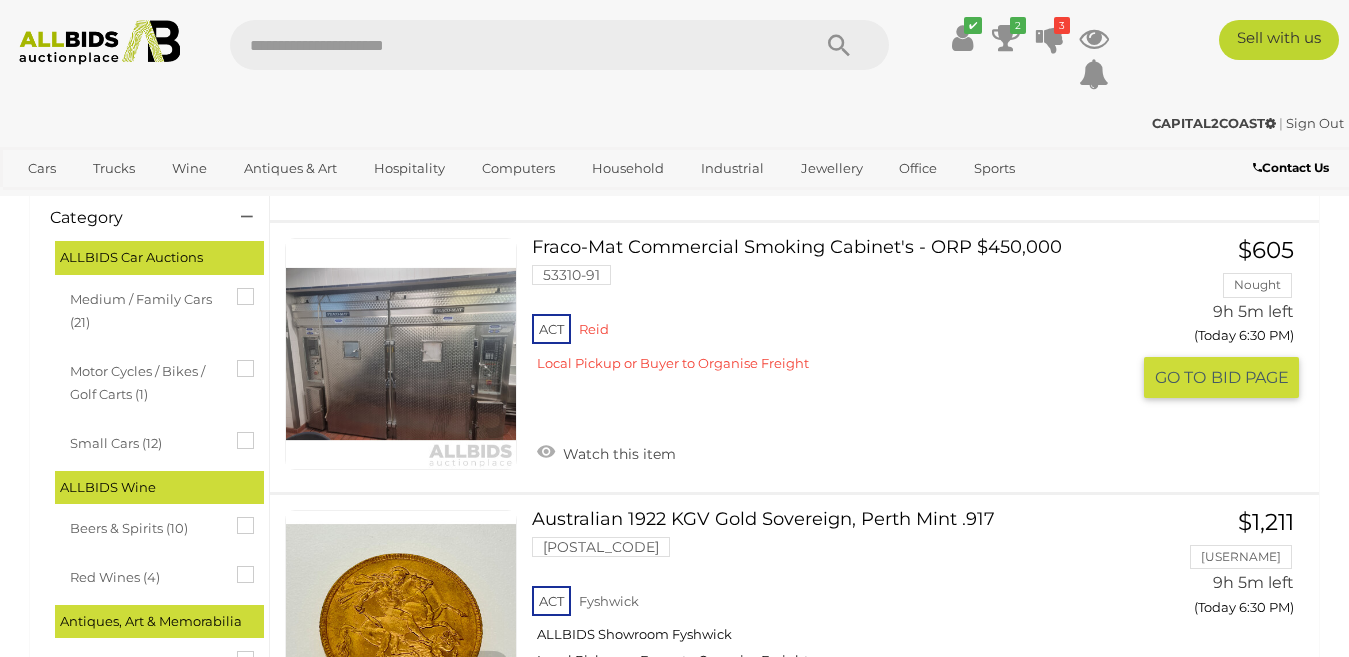 click on "Fraco-Mat Commercial Smoking Cabinet's - ORP $450,000
53310-91
ACT
Reid" at bounding box center (838, 312) 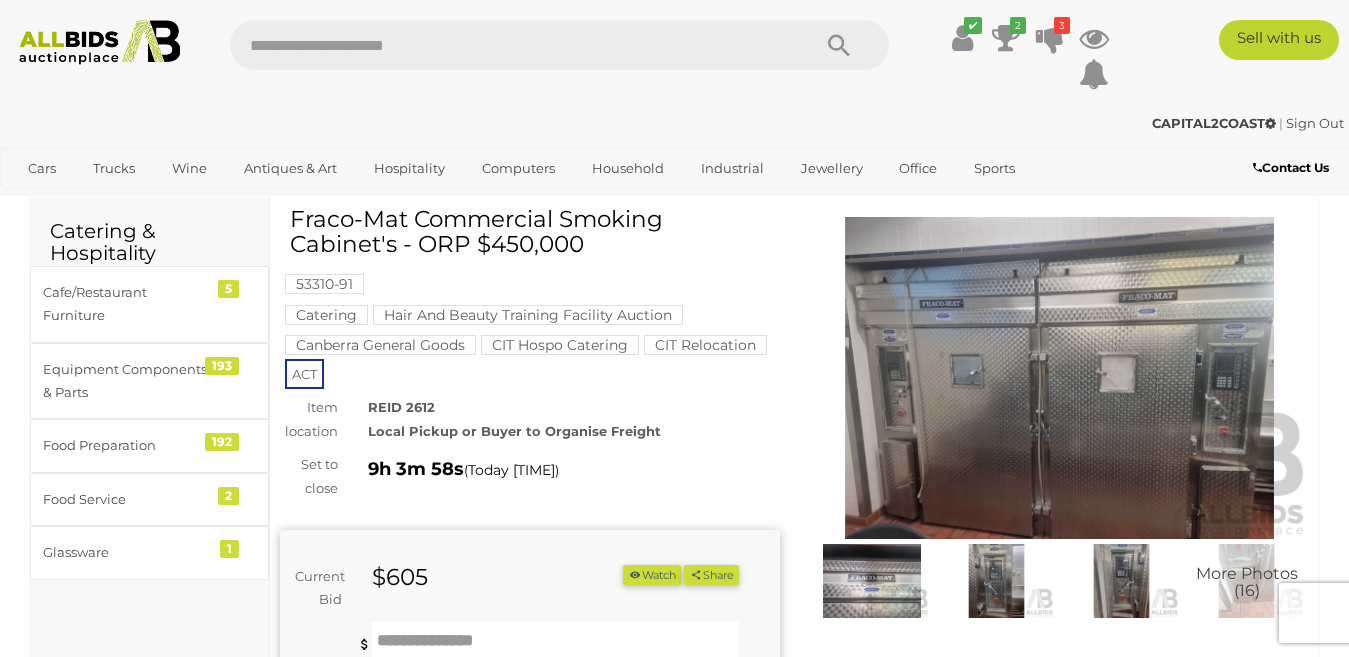 scroll, scrollTop: 0, scrollLeft: 0, axis: both 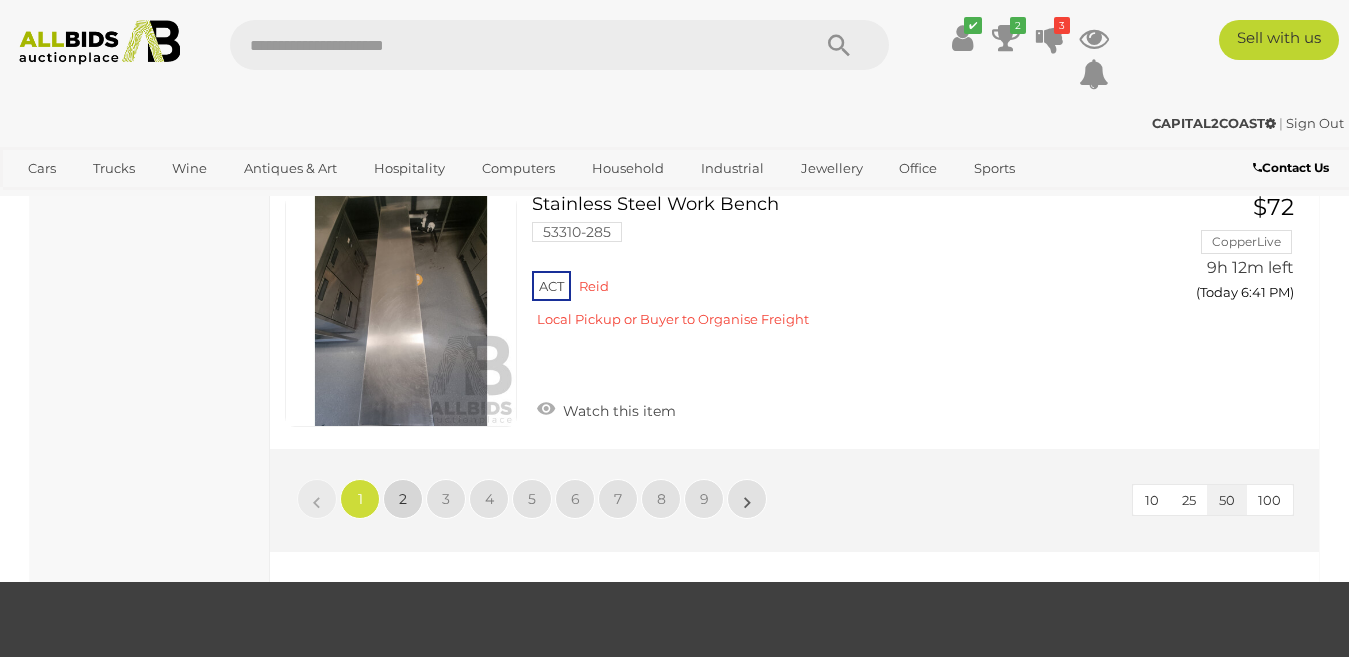 click on "2" at bounding box center (317, 499) 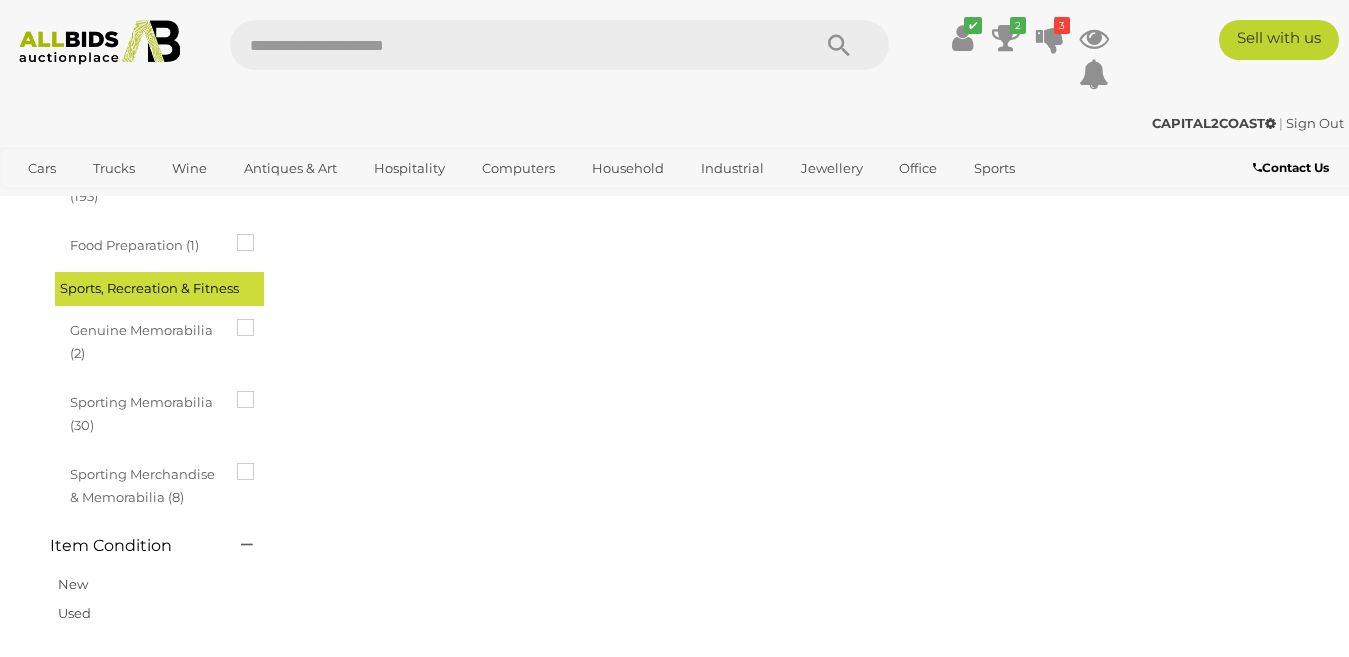 scroll, scrollTop: 102, scrollLeft: 0, axis: vertical 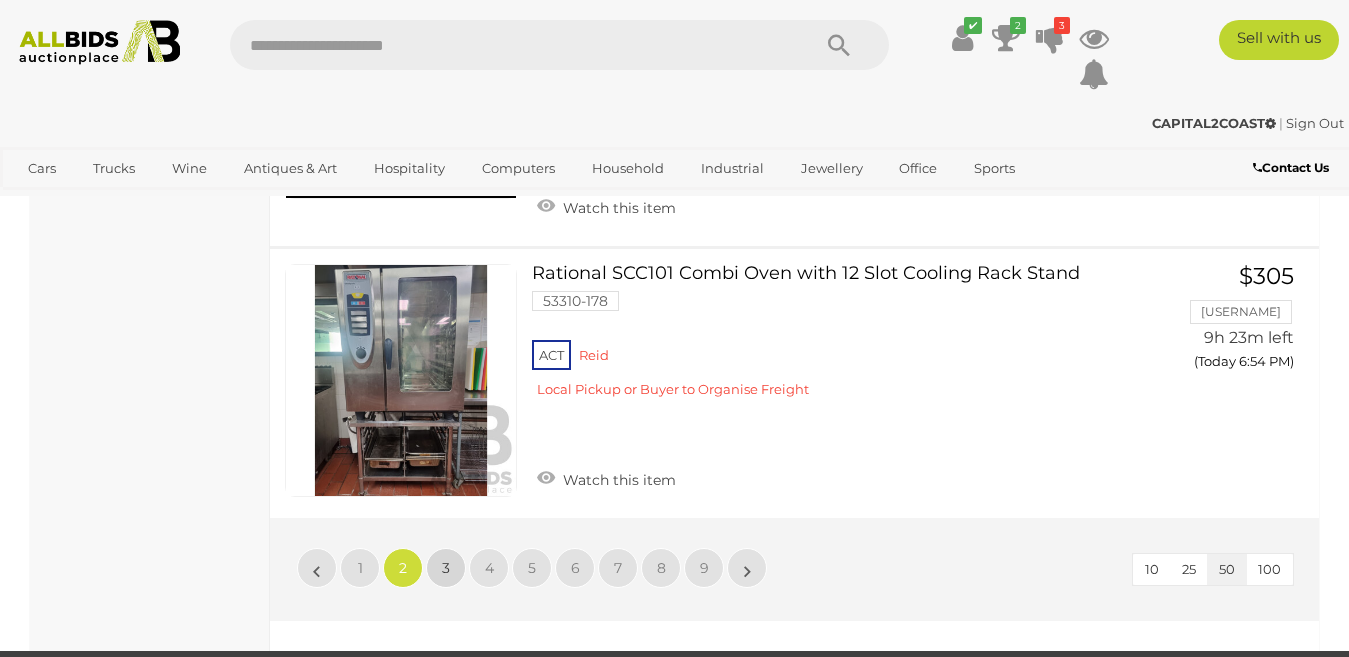 click on "3" at bounding box center [317, 568] 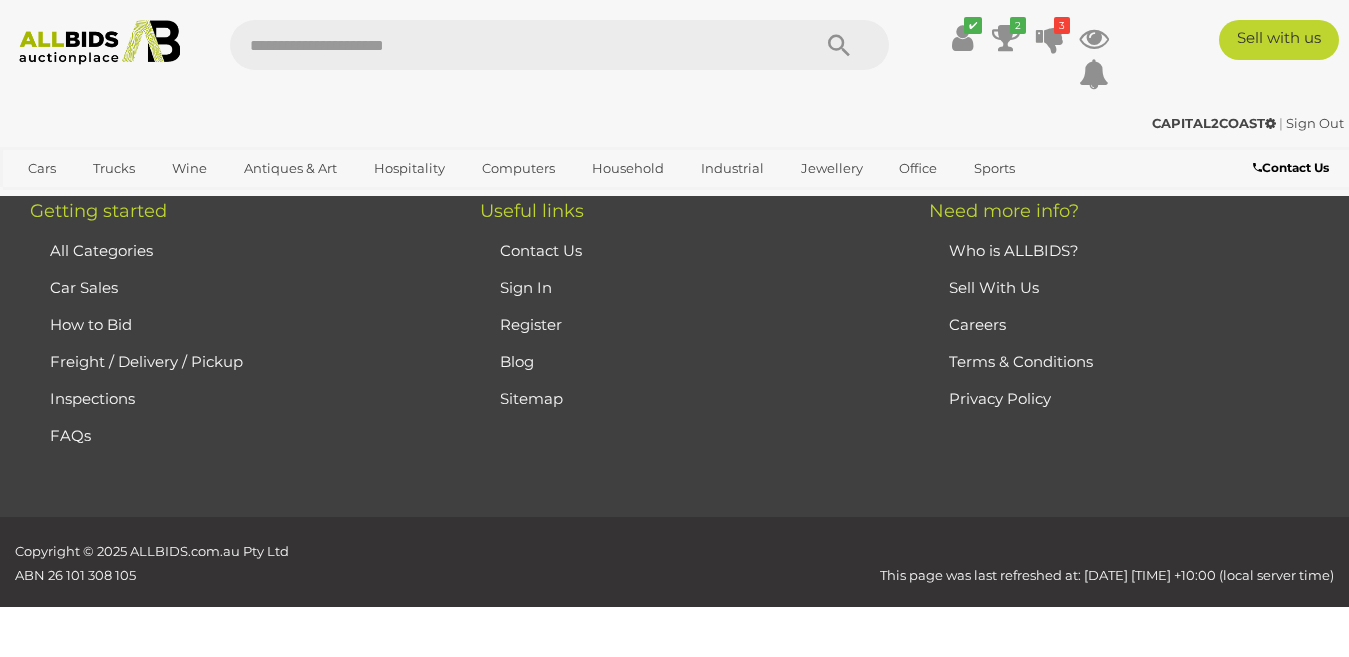 scroll, scrollTop: 102, scrollLeft: 0, axis: vertical 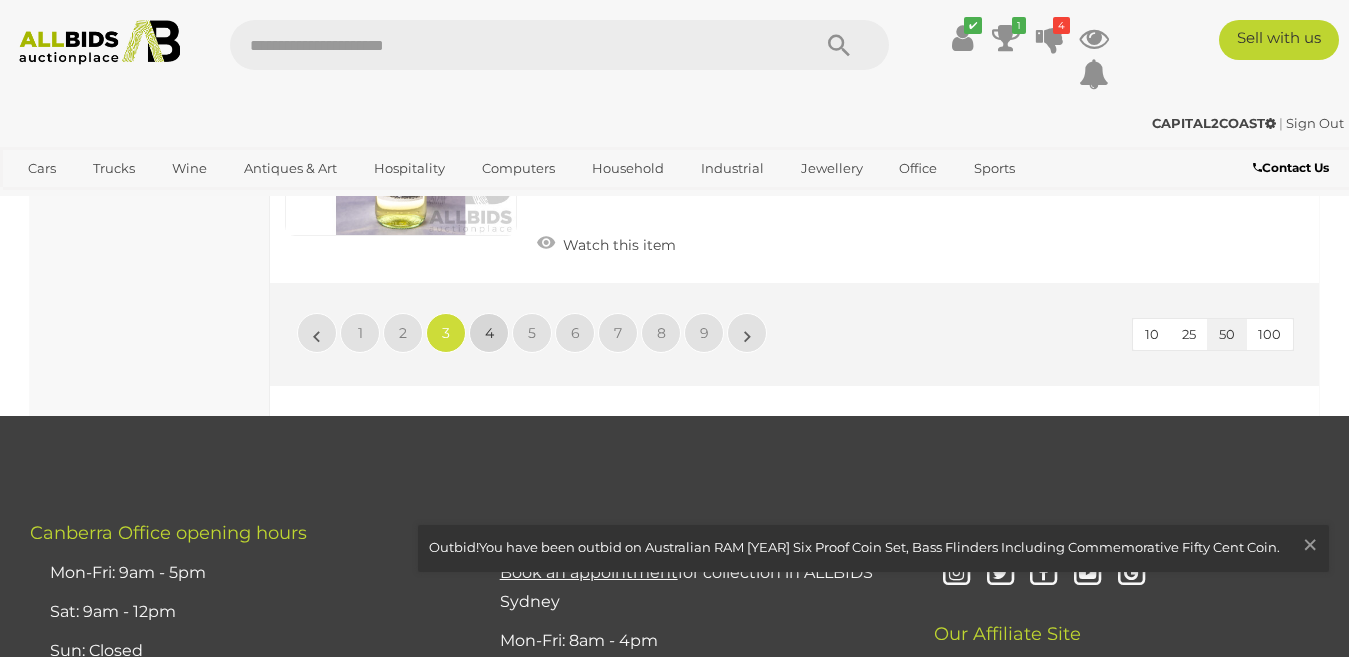 click on "4" at bounding box center [317, 333] 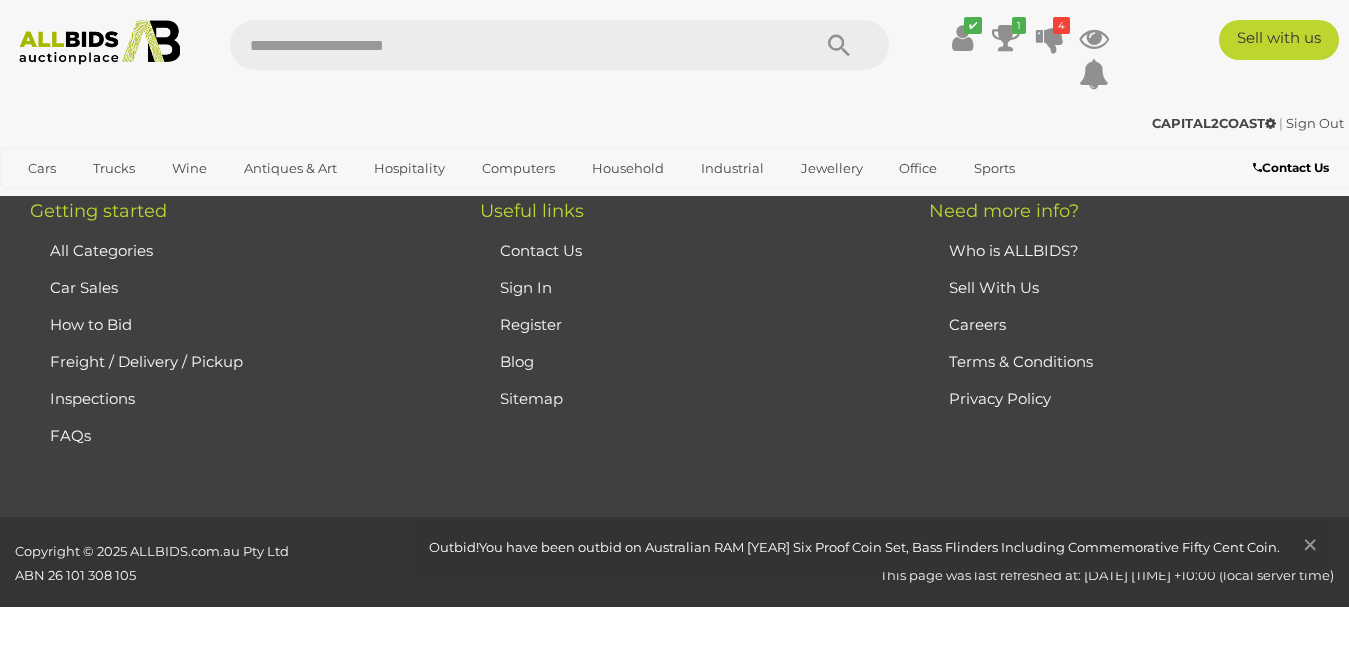scroll, scrollTop: 102, scrollLeft: 0, axis: vertical 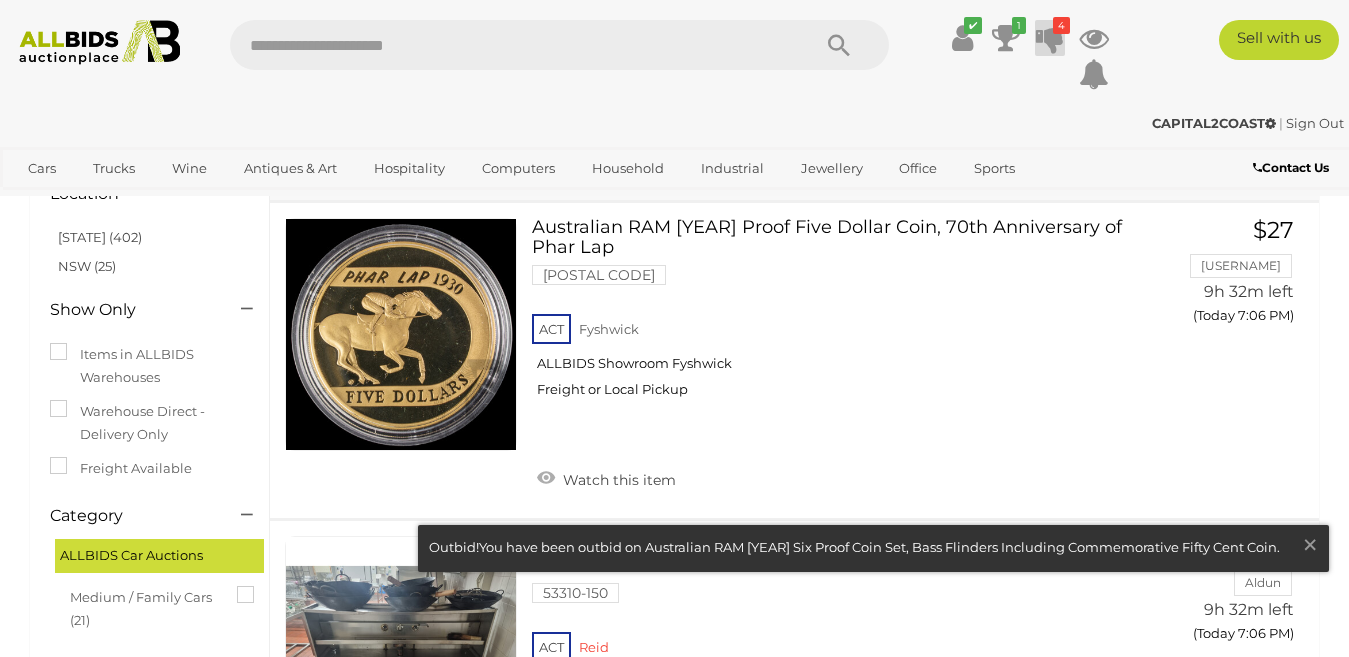 click on "4" at bounding box center (1019, 25) 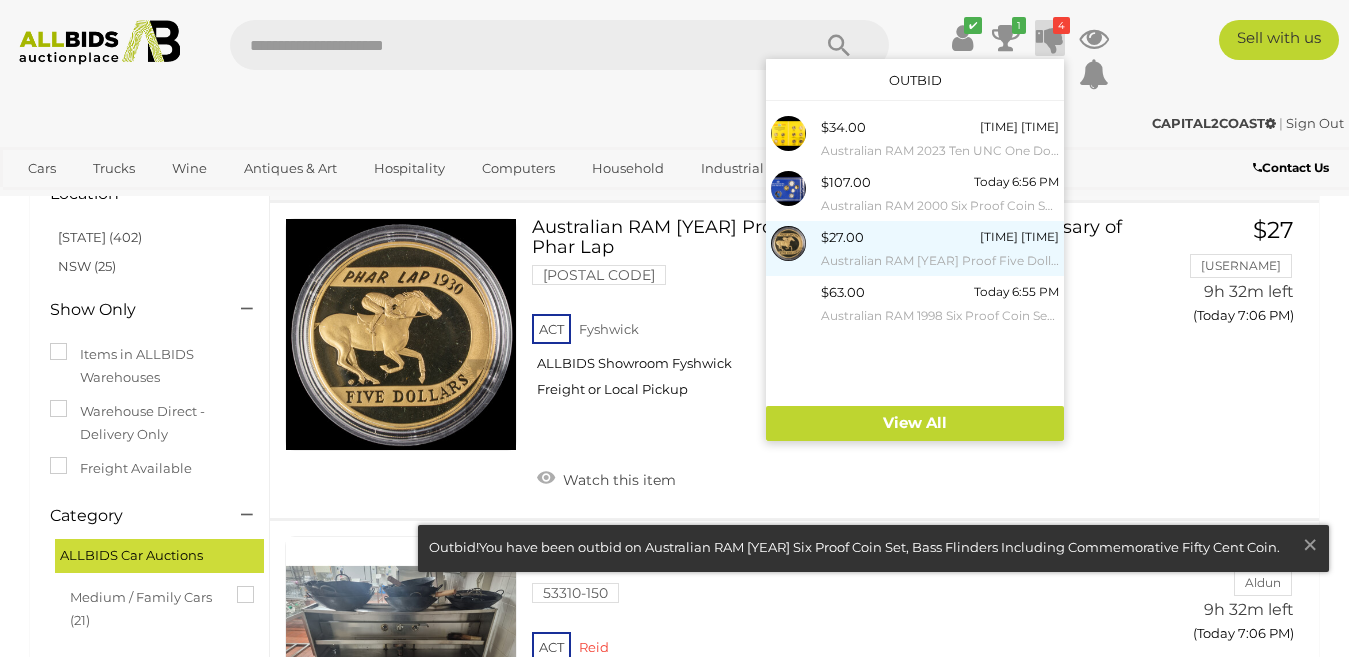 click on "Australian RAM 2000 Proof Five Dollar Coin, 70th Anniversary of Phar Lap" at bounding box center [940, 261] 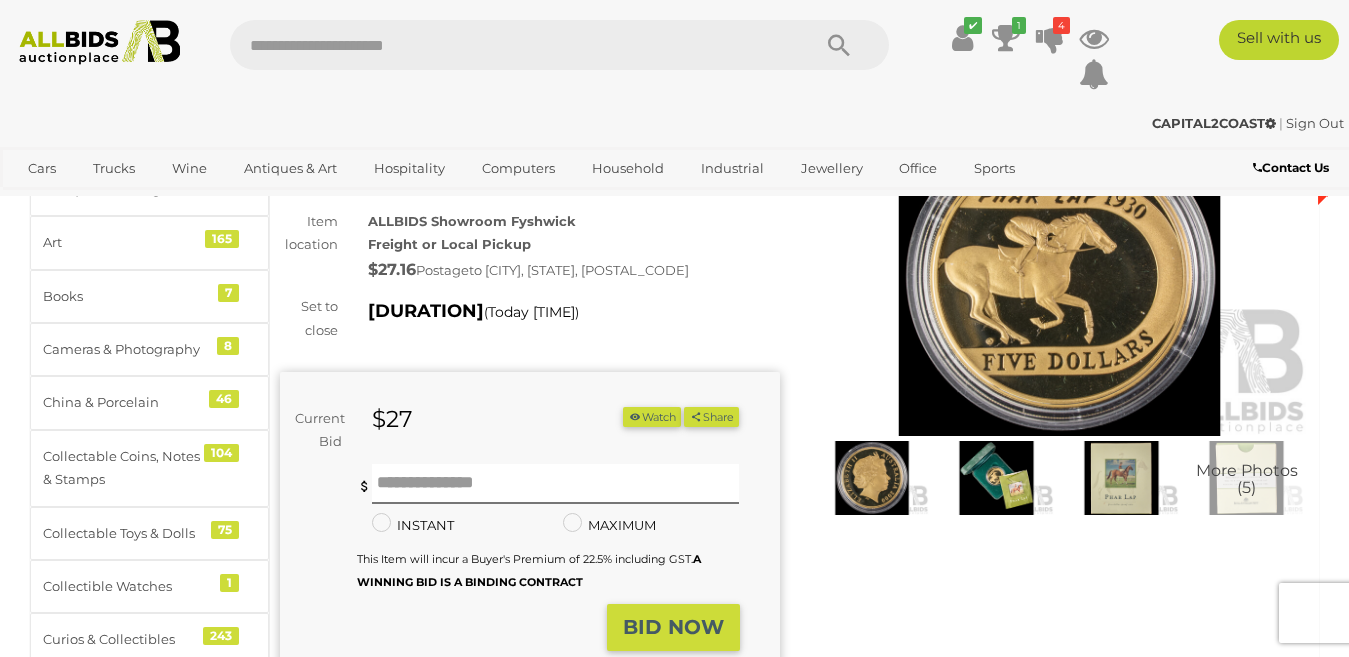 scroll, scrollTop: 100, scrollLeft: 0, axis: vertical 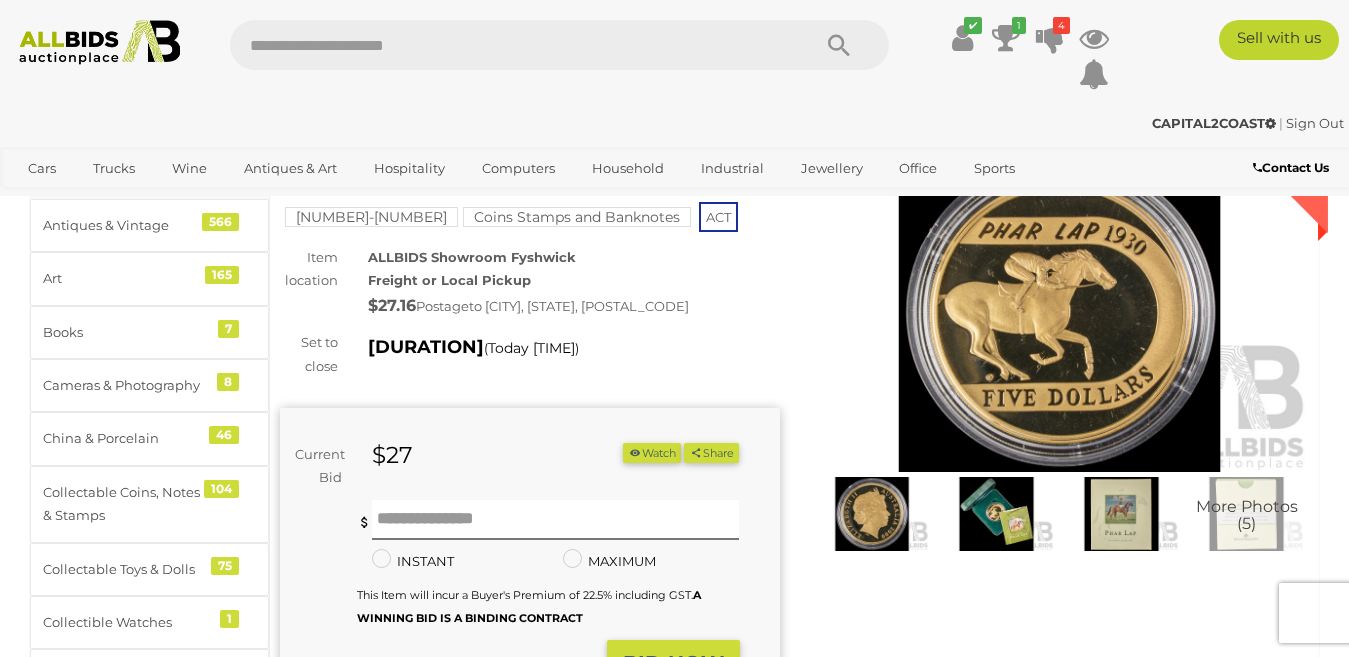 click at bounding box center [872, 514] 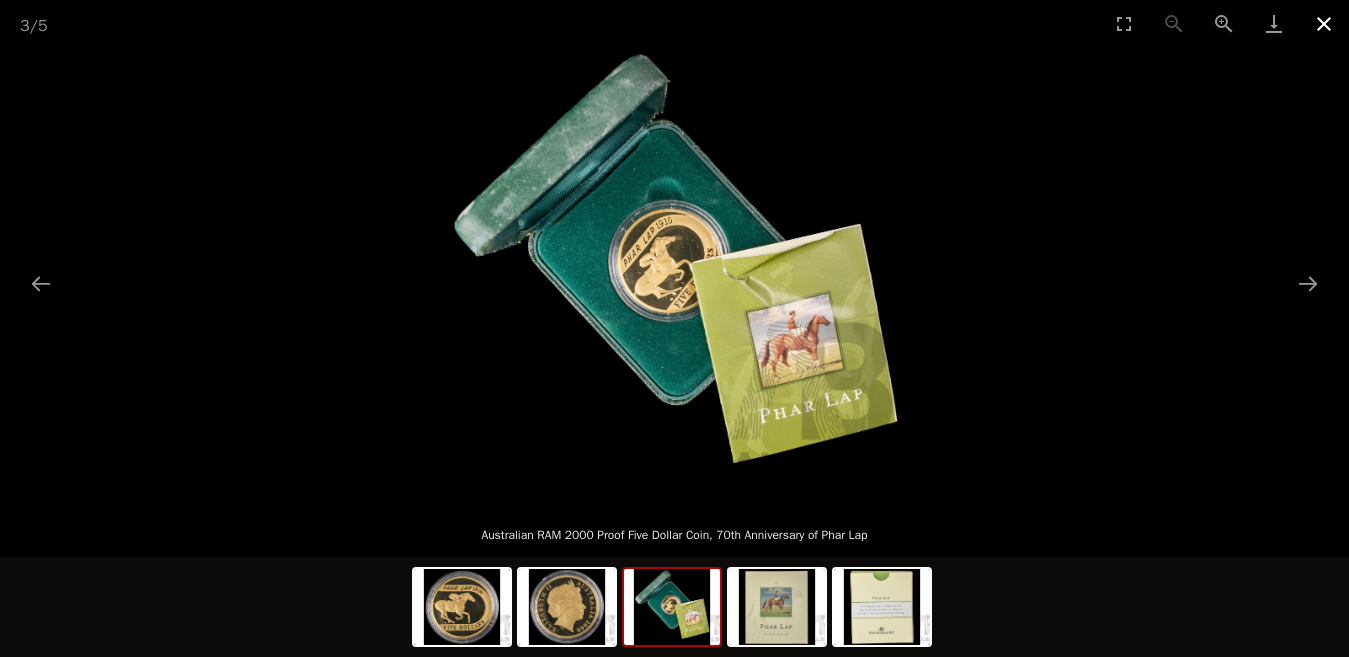click at bounding box center (1324, 23) 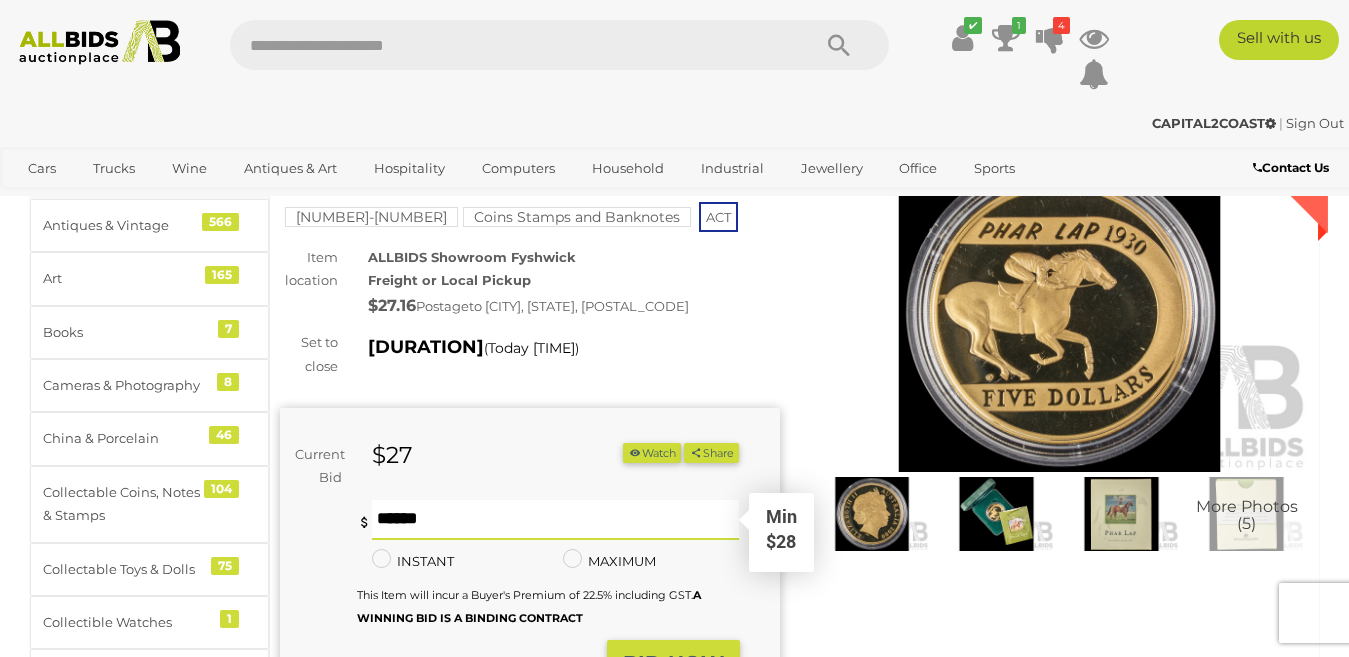 click at bounding box center (556, 520) 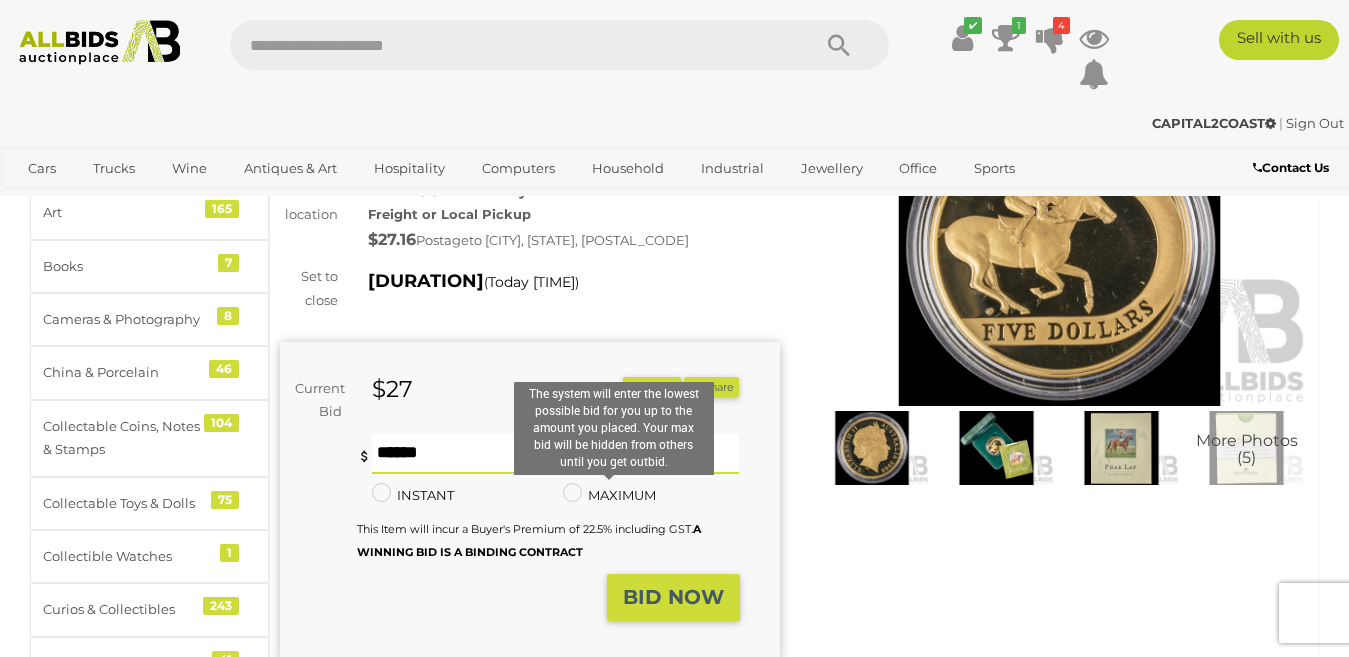 scroll, scrollTop: 200, scrollLeft: 0, axis: vertical 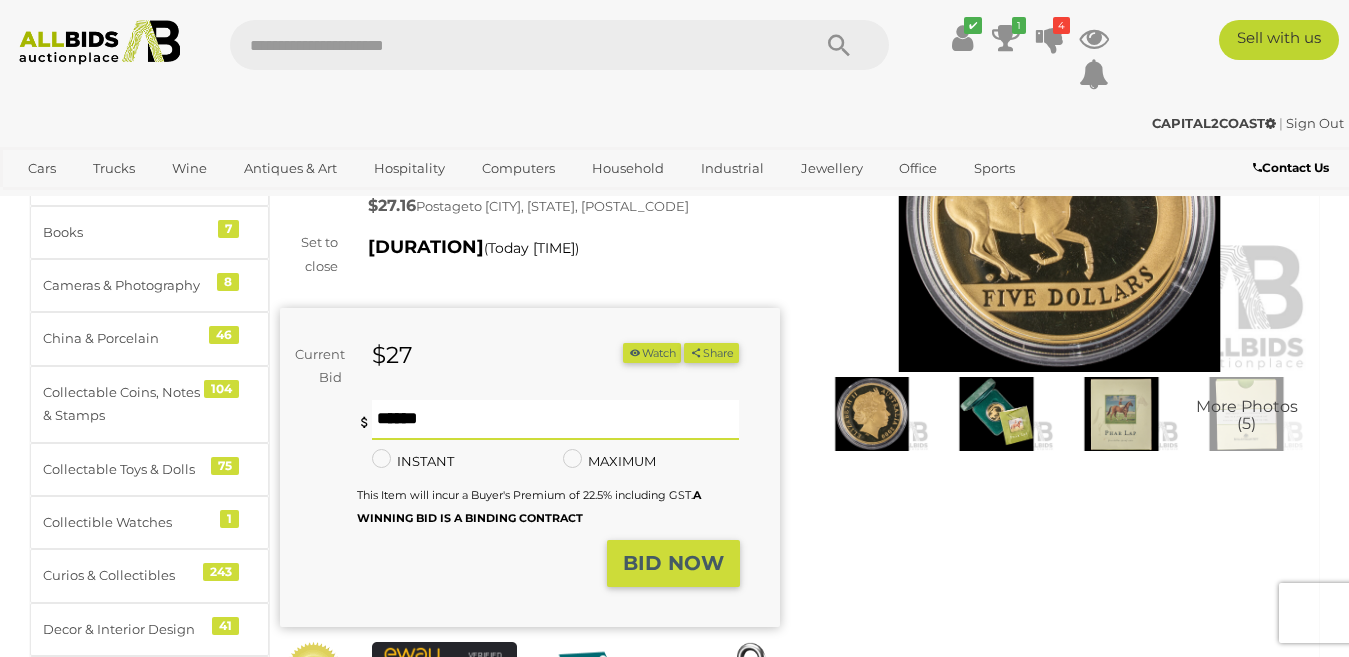 type on "**" 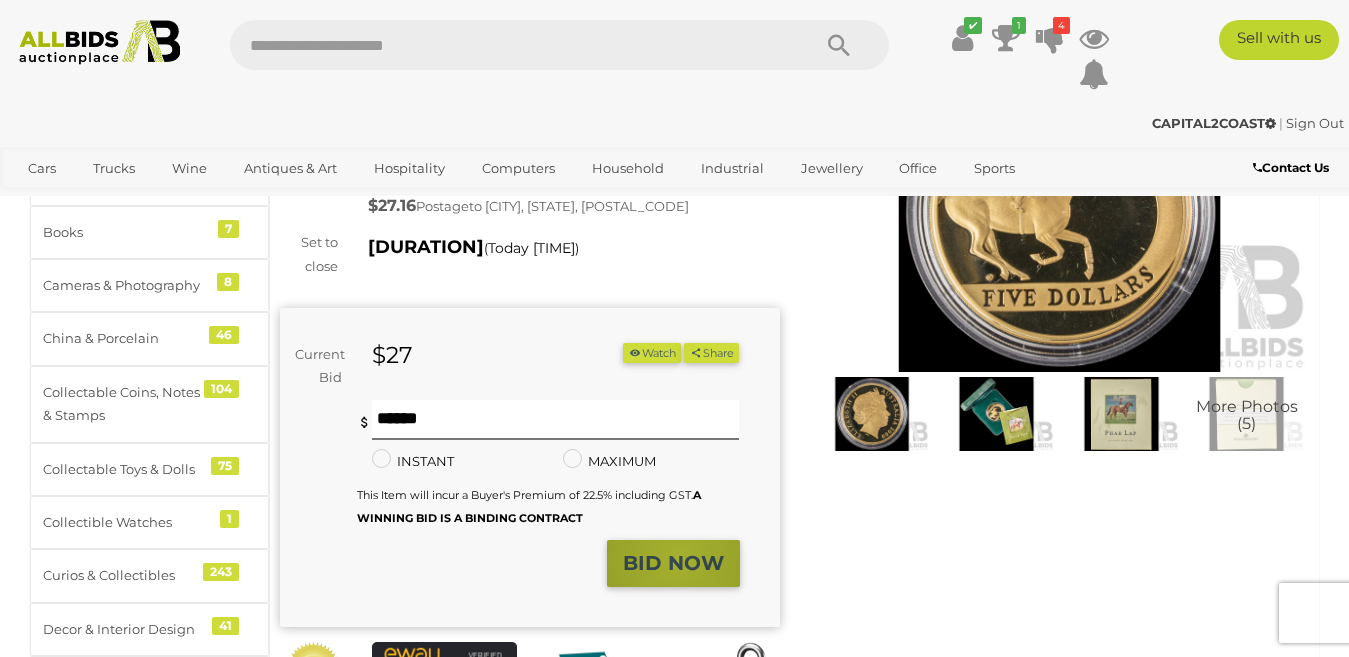 click on "BID NOW" at bounding box center [673, 563] 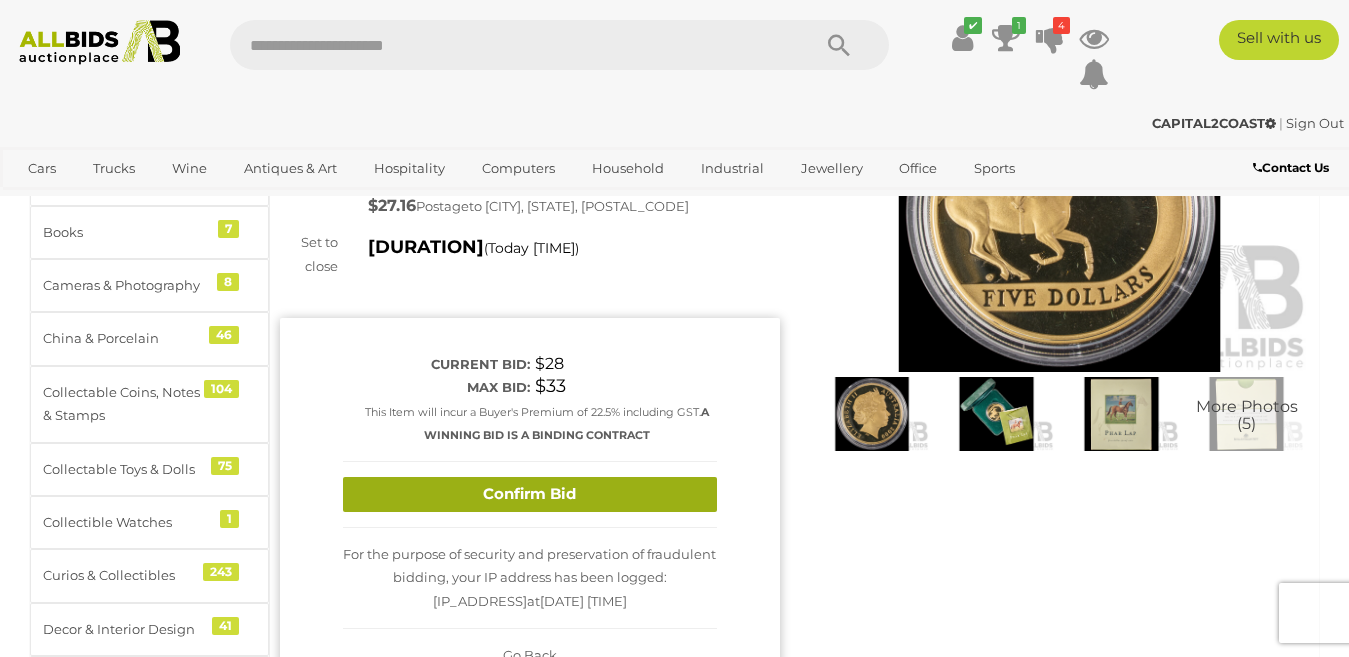 click on "Confirm Bid" at bounding box center (530, 494) 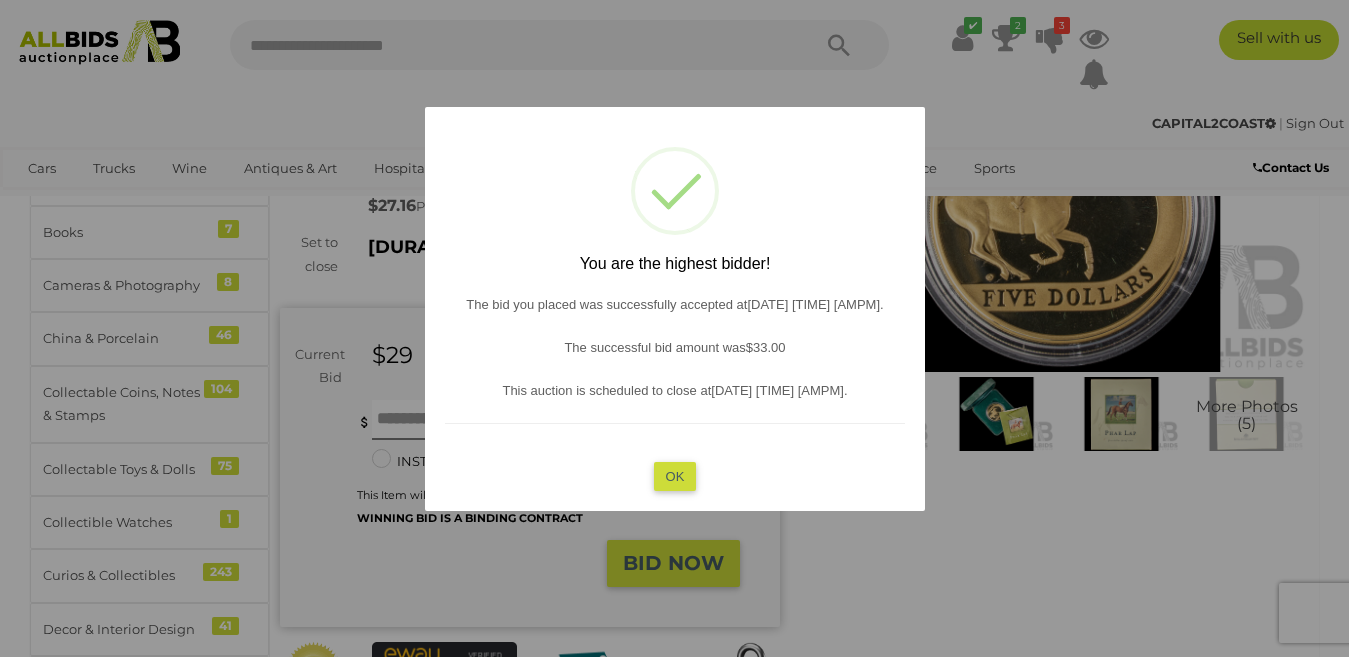 click on "OK" at bounding box center [674, 475] 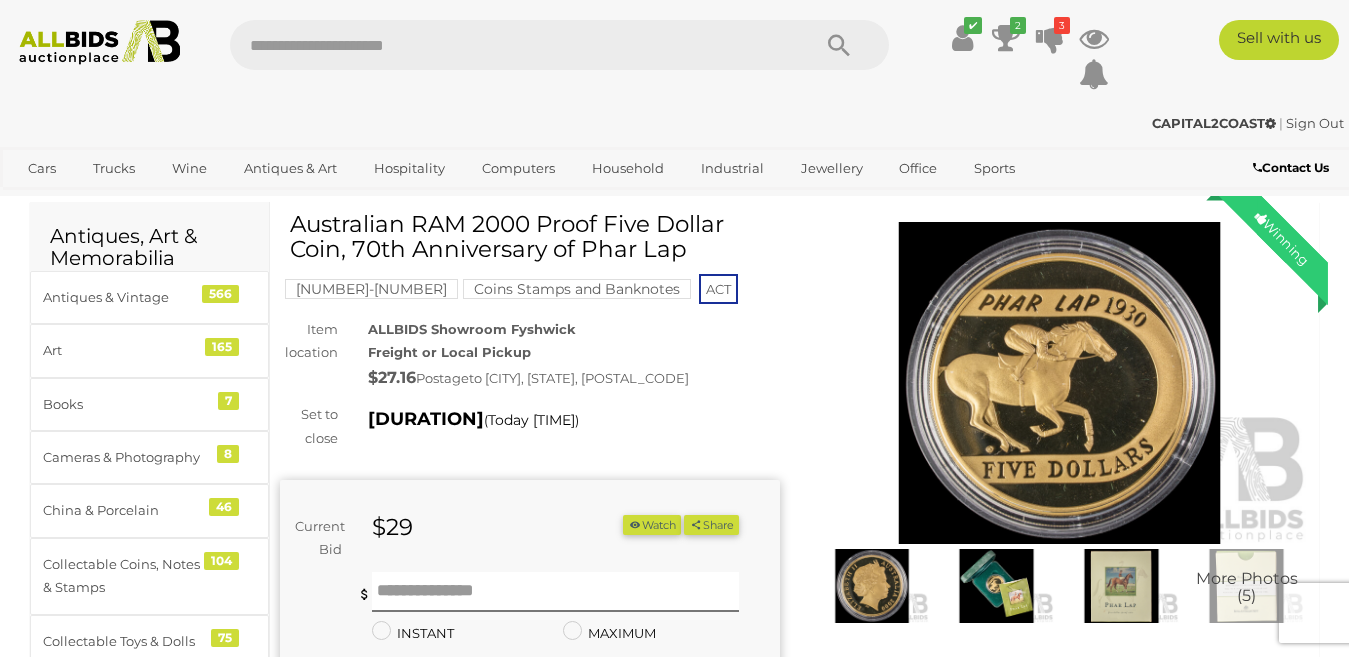 scroll, scrollTop: 0, scrollLeft: 0, axis: both 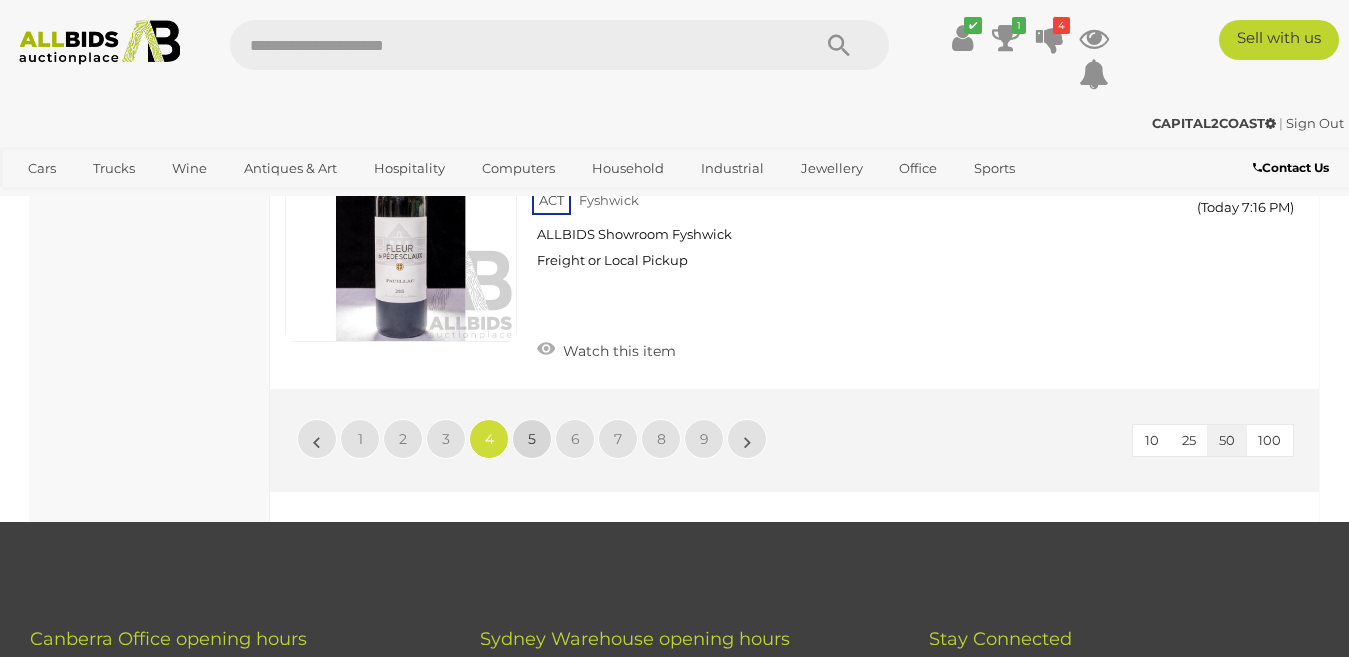 click on "5" at bounding box center (317, 439) 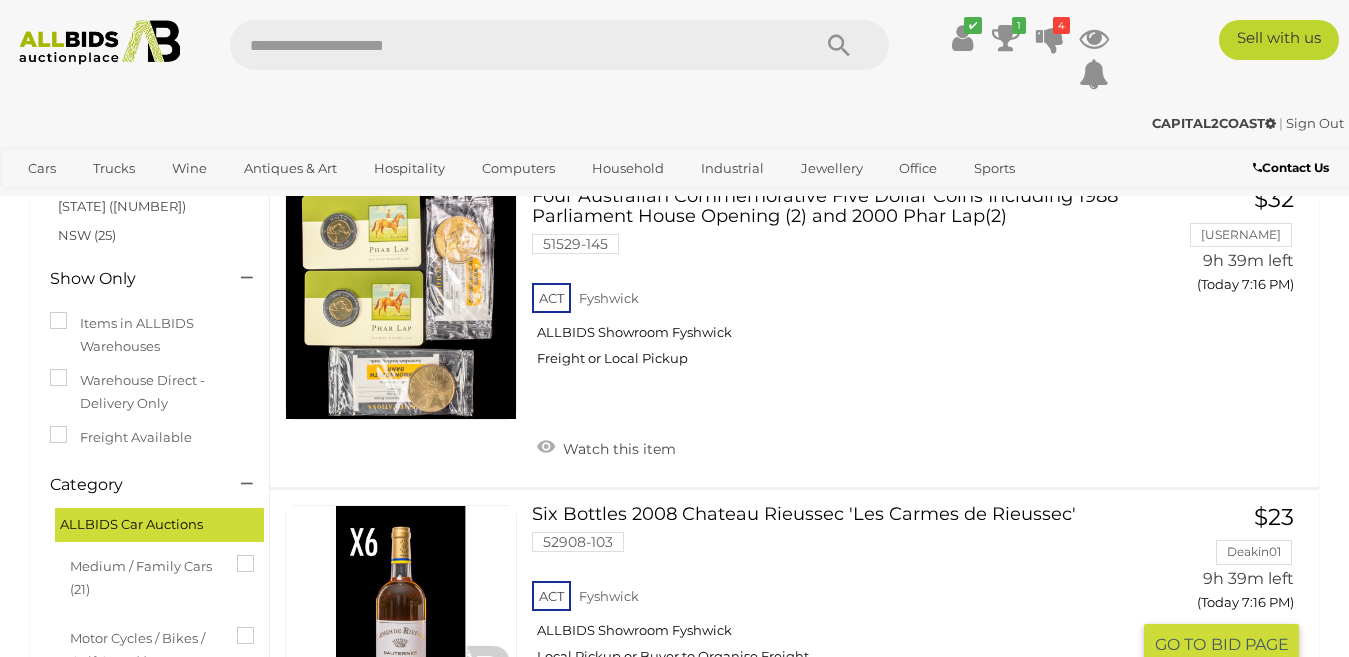 scroll, scrollTop: 102, scrollLeft: 0, axis: vertical 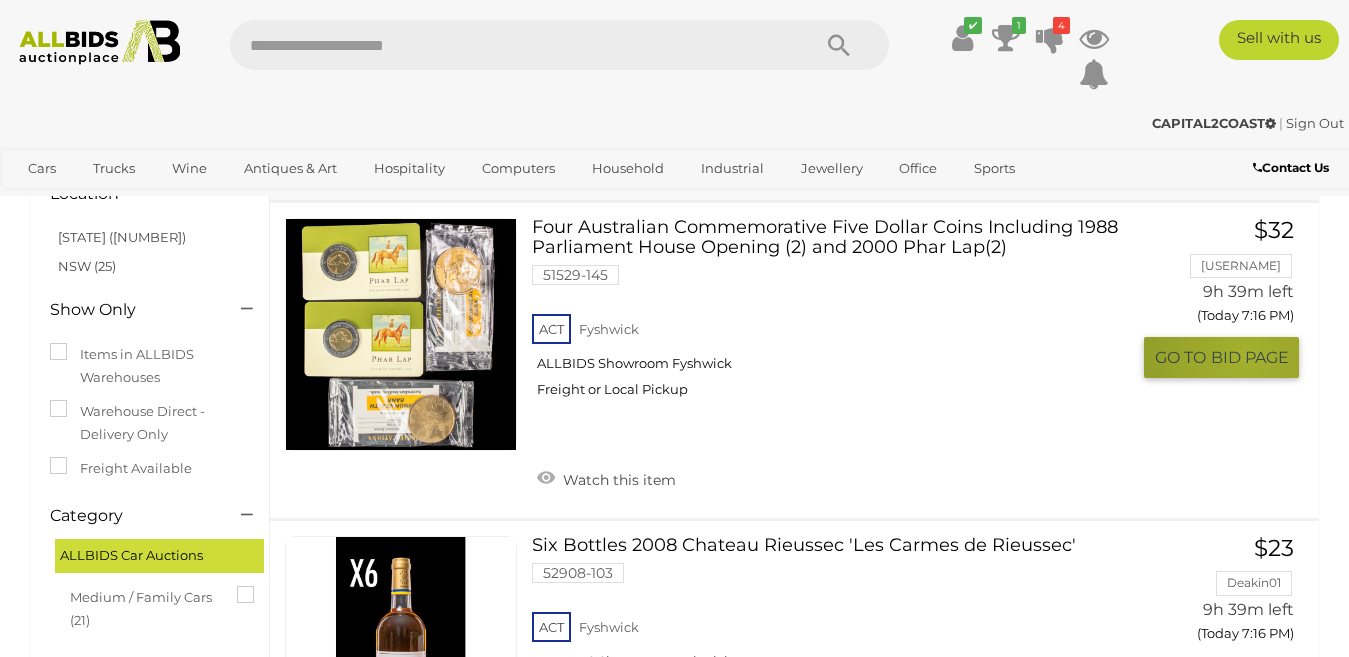 click on "BID PAGE" at bounding box center [1250, 357] 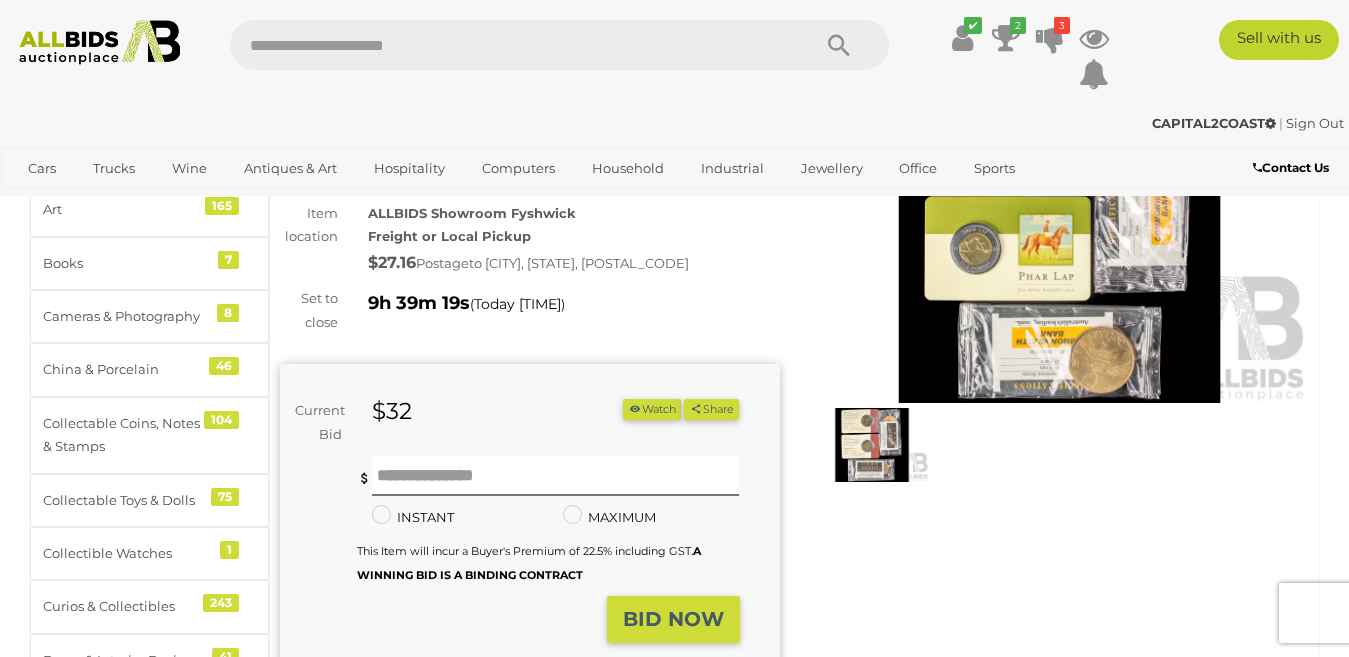 scroll, scrollTop: 200, scrollLeft: 0, axis: vertical 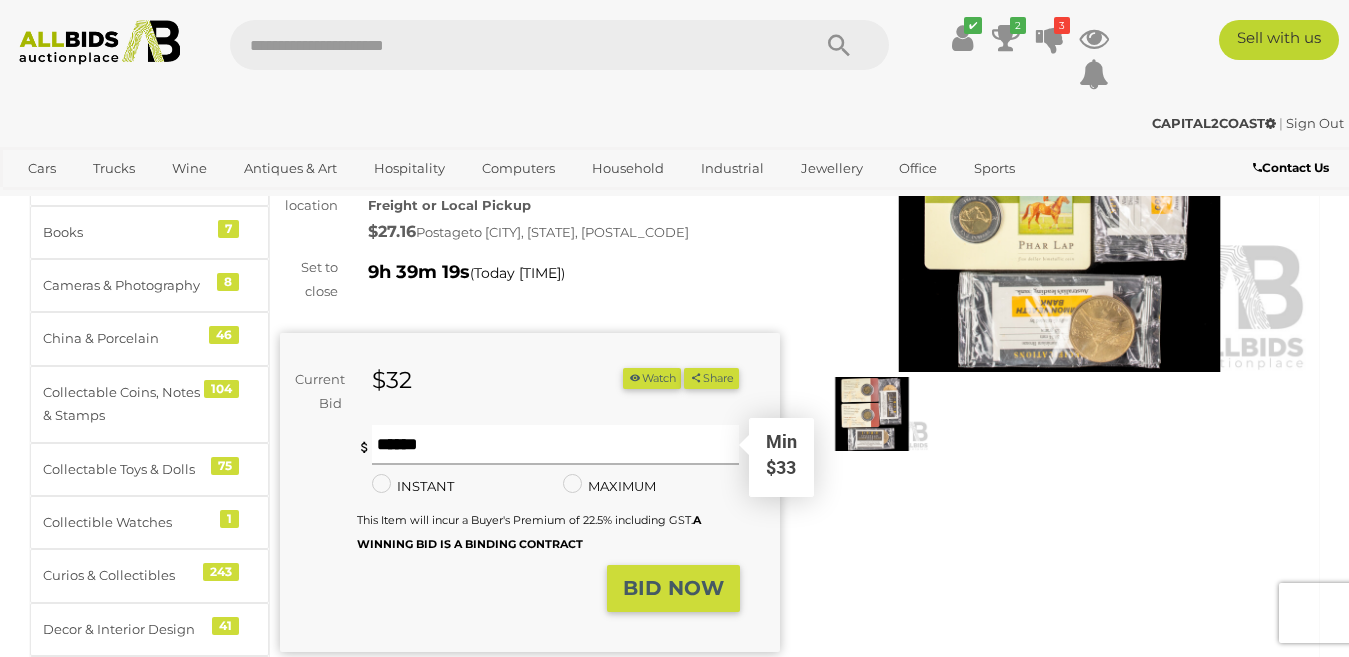 click at bounding box center (556, 445) 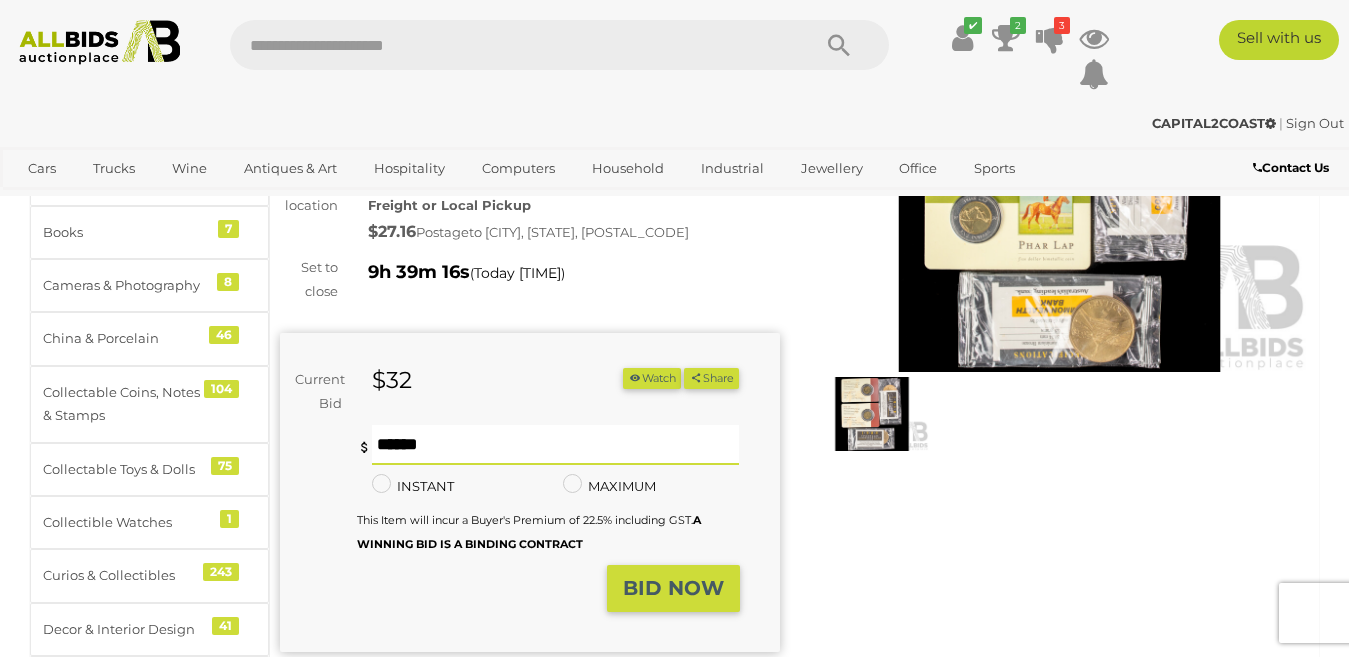 type on "**" 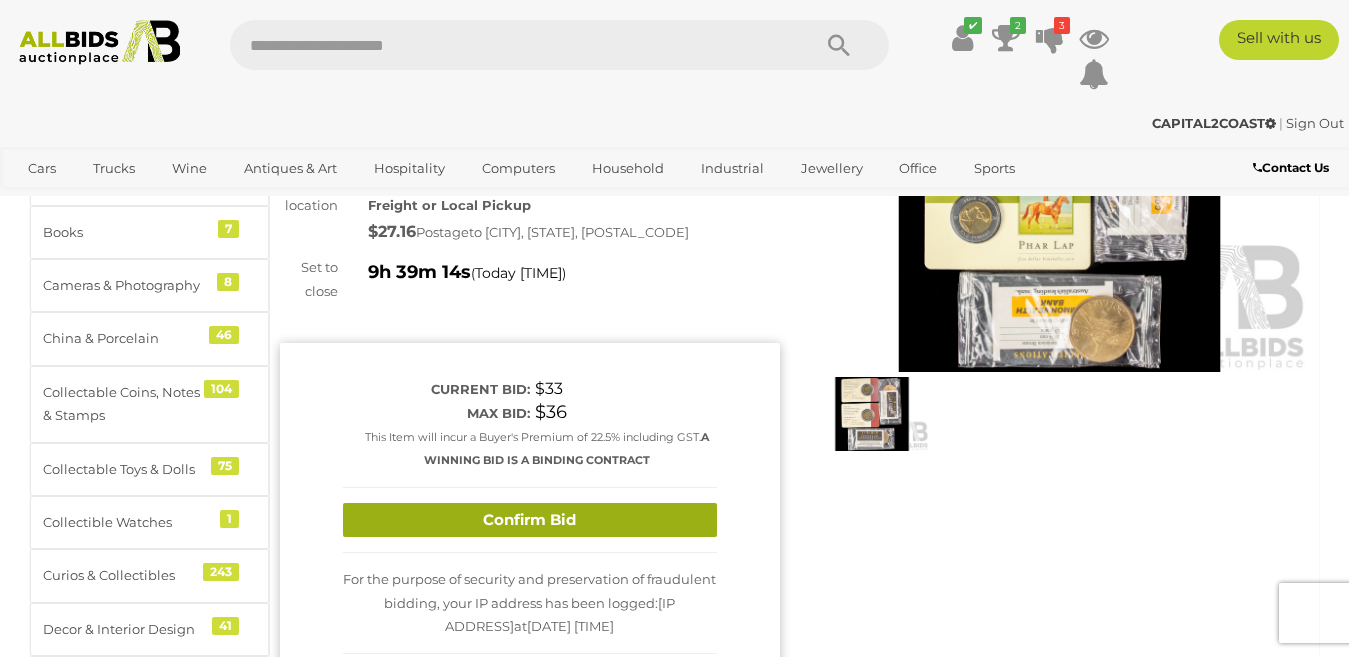click on "Confirm Bid" at bounding box center [530, 520] 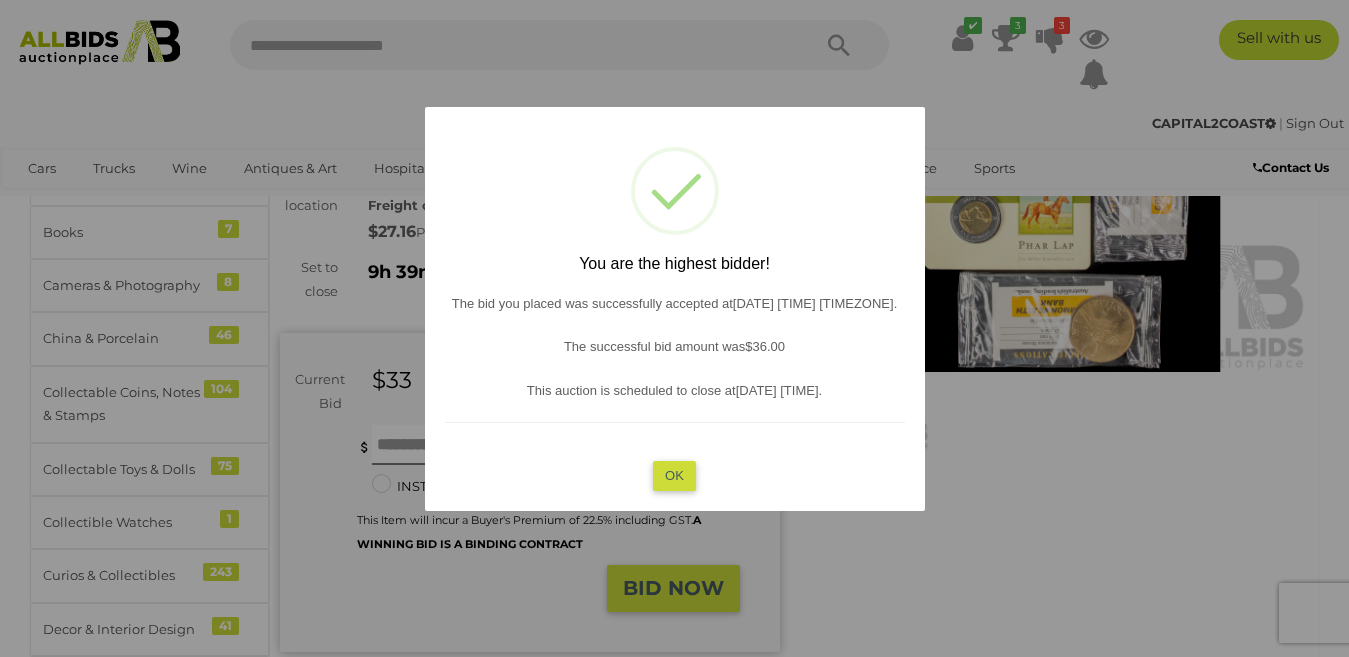 click on "OK" at bounding box center [674, 475] 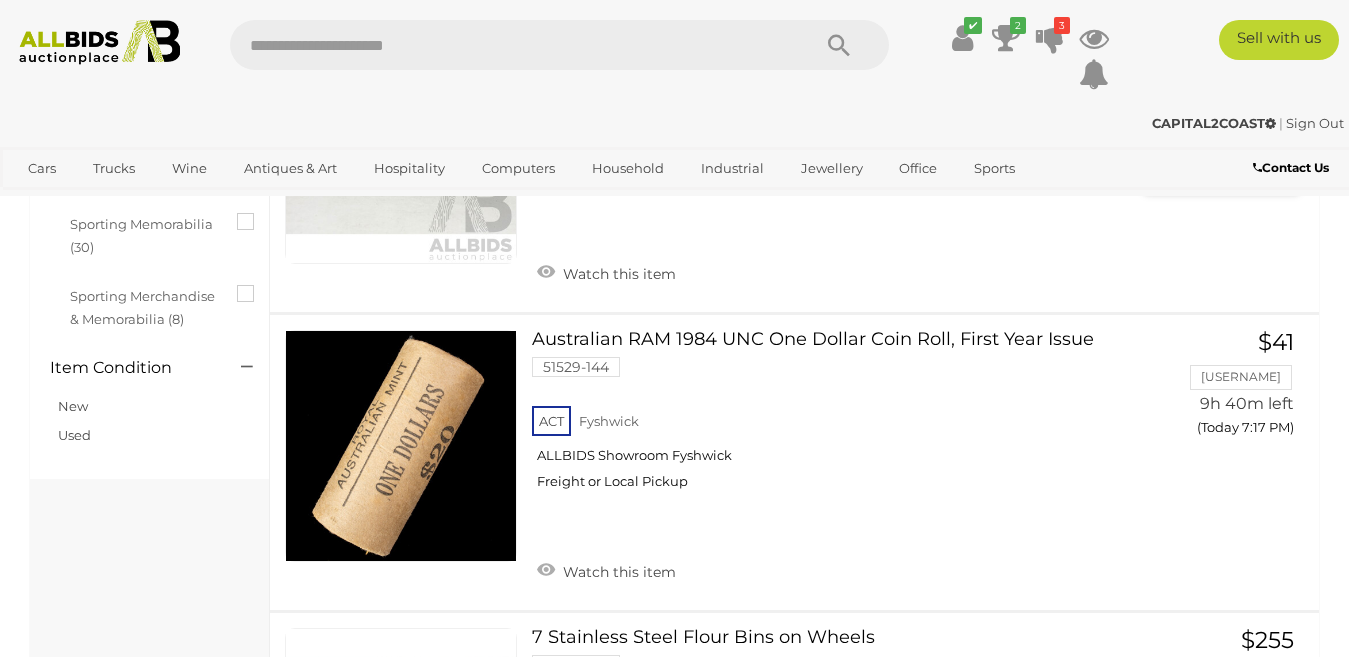 scroll, scrollTop: 1502, scrollLeft: 0, axis: vertical 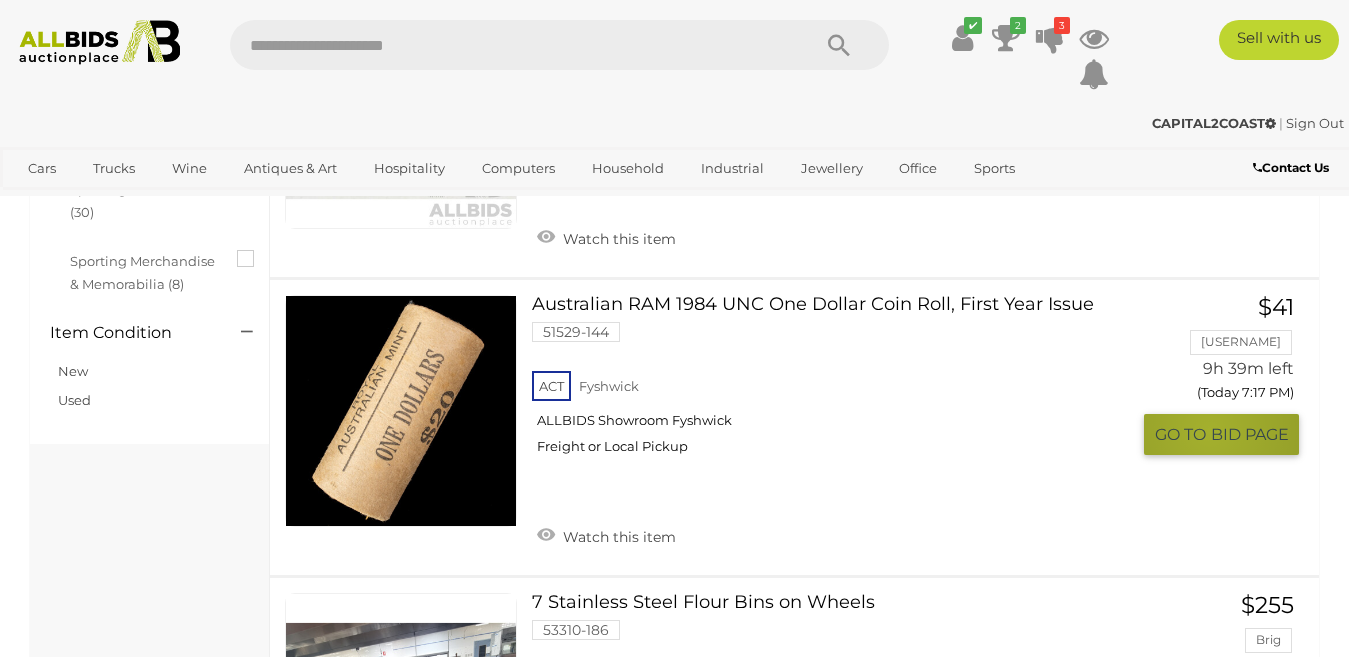 click on "BID PAGE" at bounding box center [1250, 434] 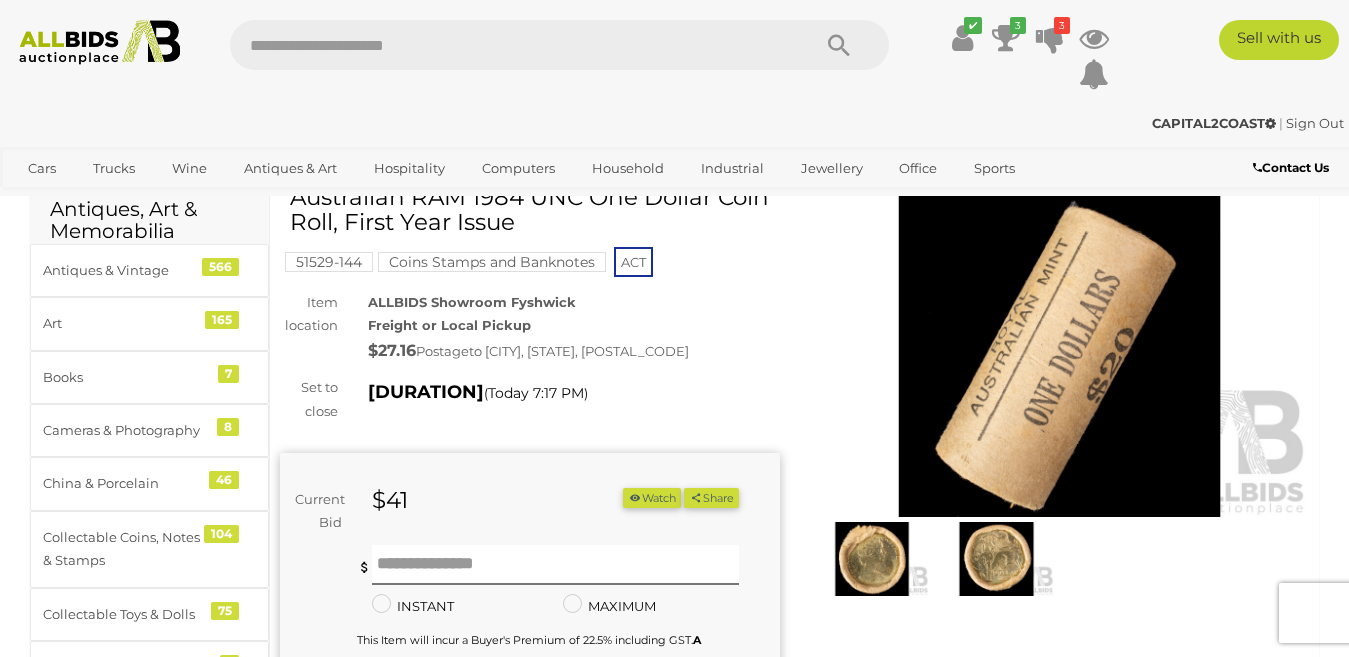 scroll, scrollTop: 200, scrollLeft: 0, axis: vertical 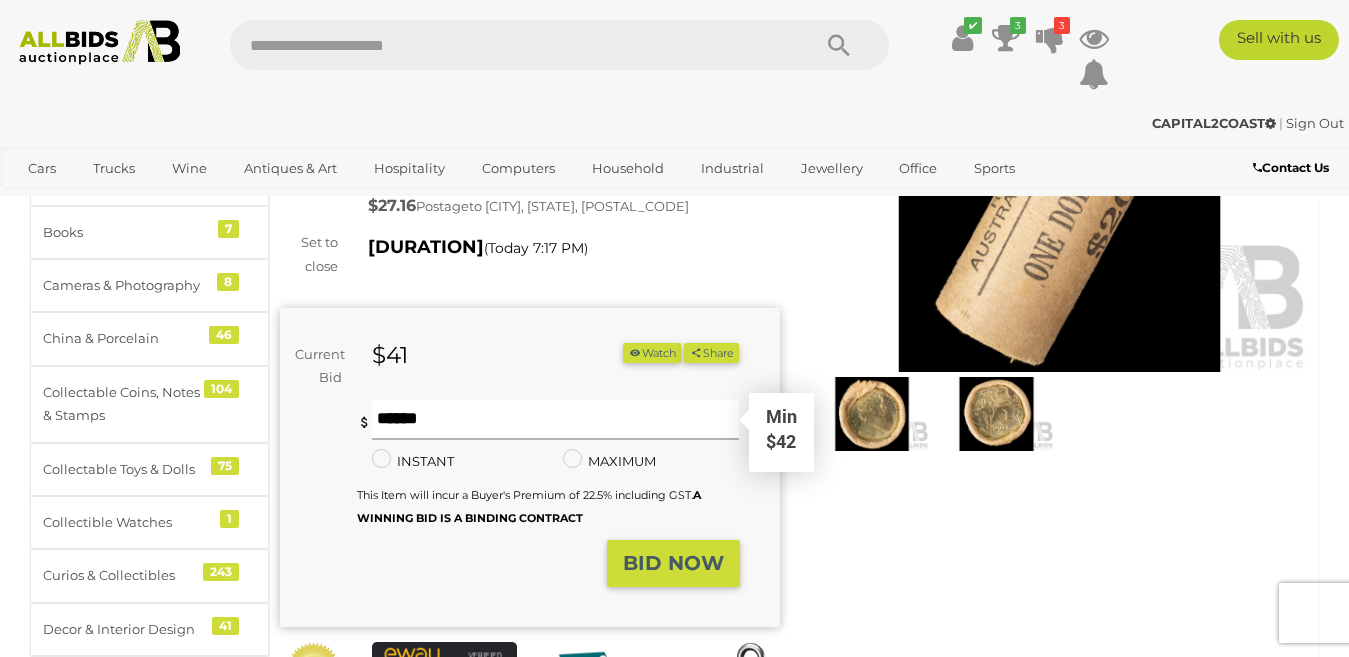 click at bounding box center (556, 420) 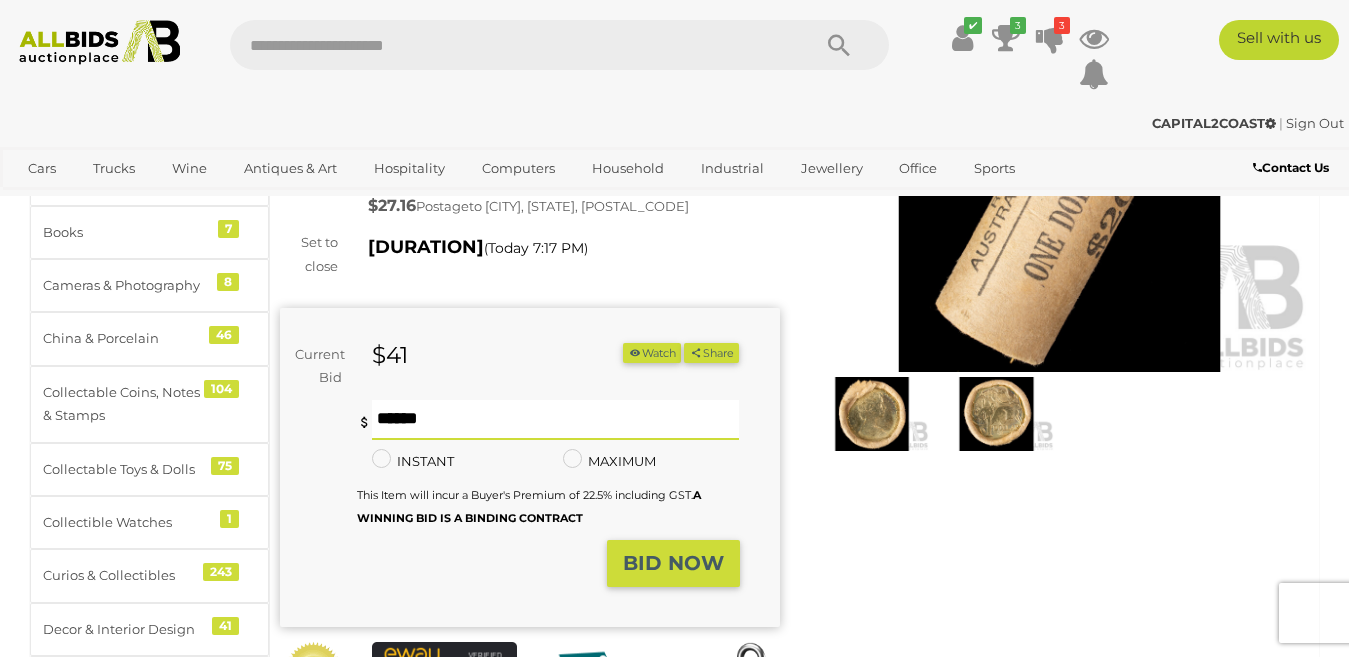 type on "**" 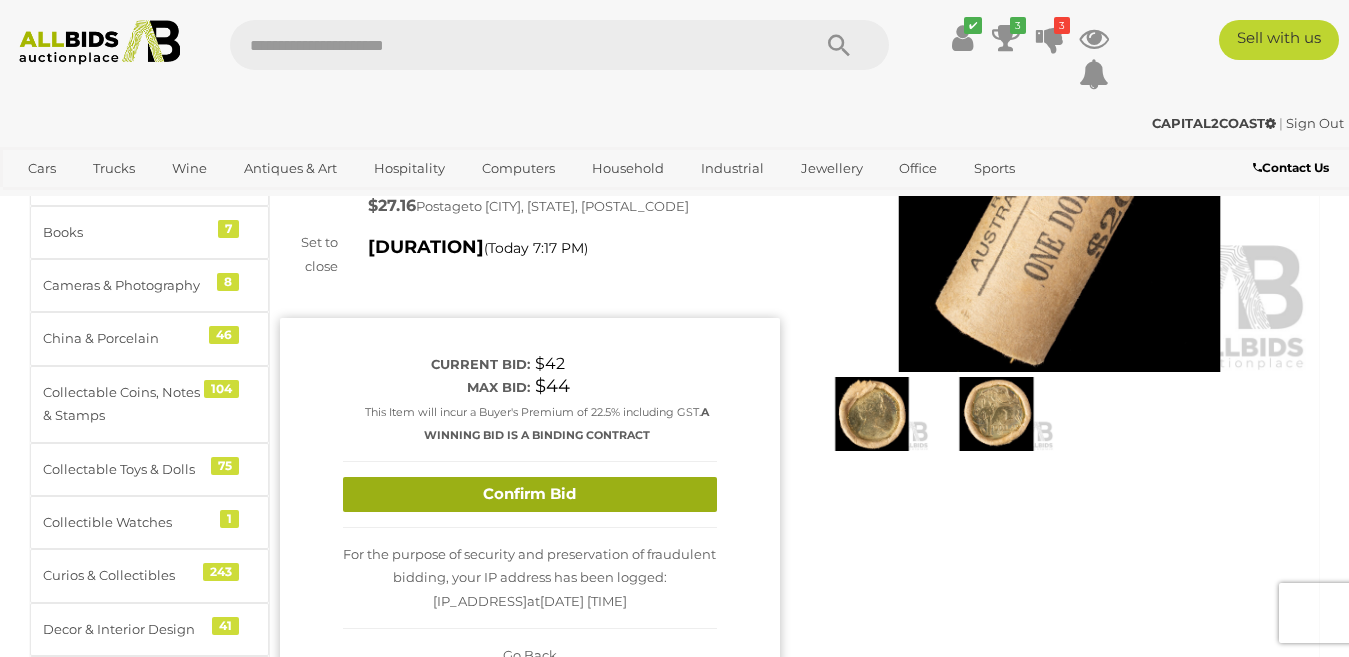 click on "Confirm Bid" at bounding box center (530, 494) 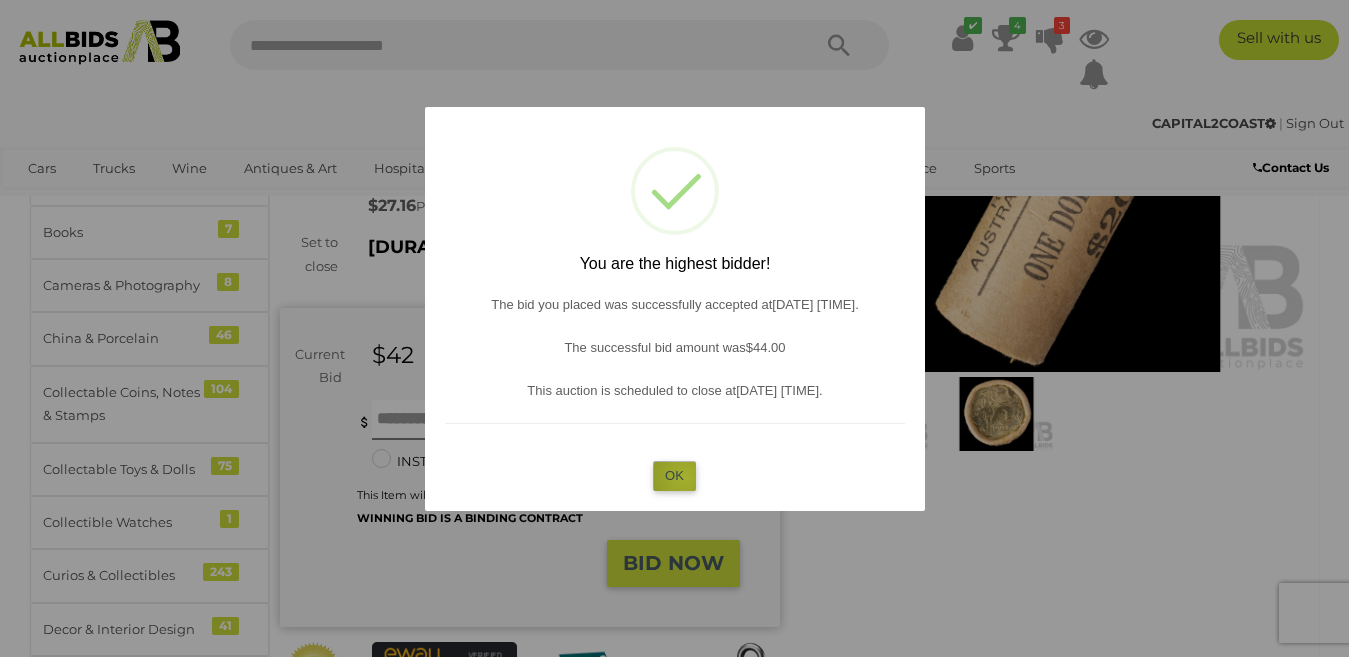 click on "OK" at bounding box center [674, 475] 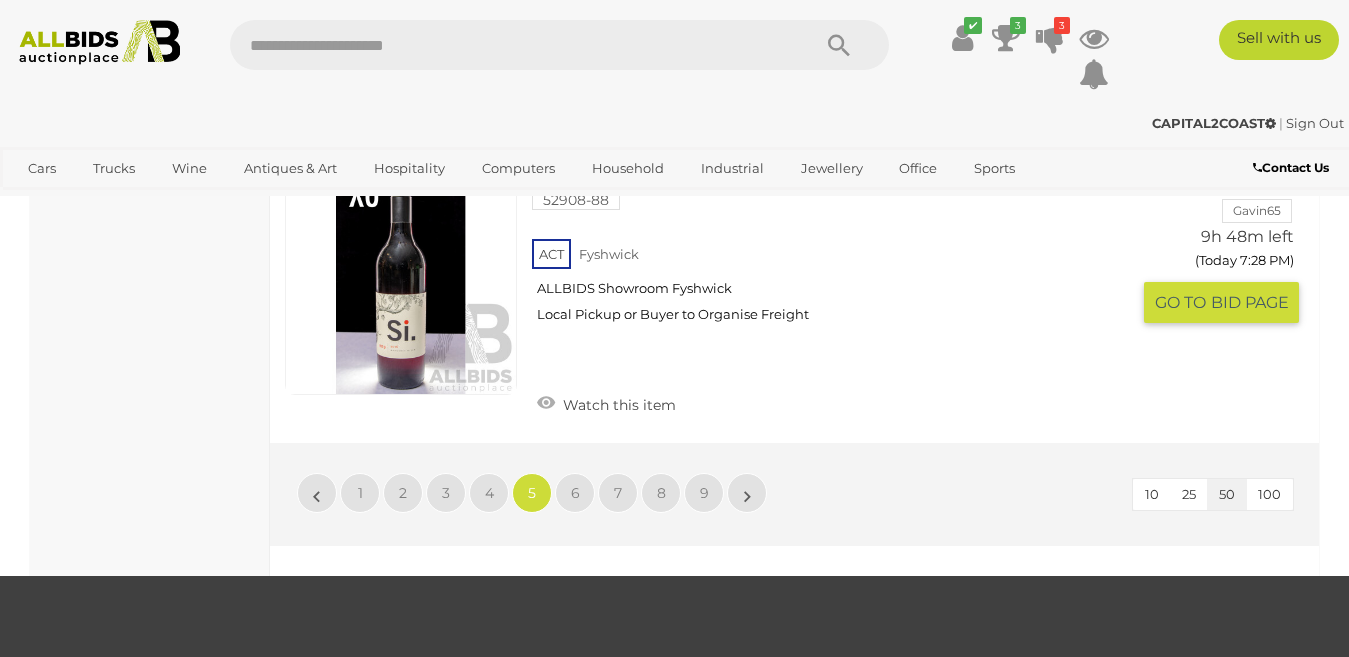 scroll, scrollTop: 14597, scrollLeft: 0, axis: vertical 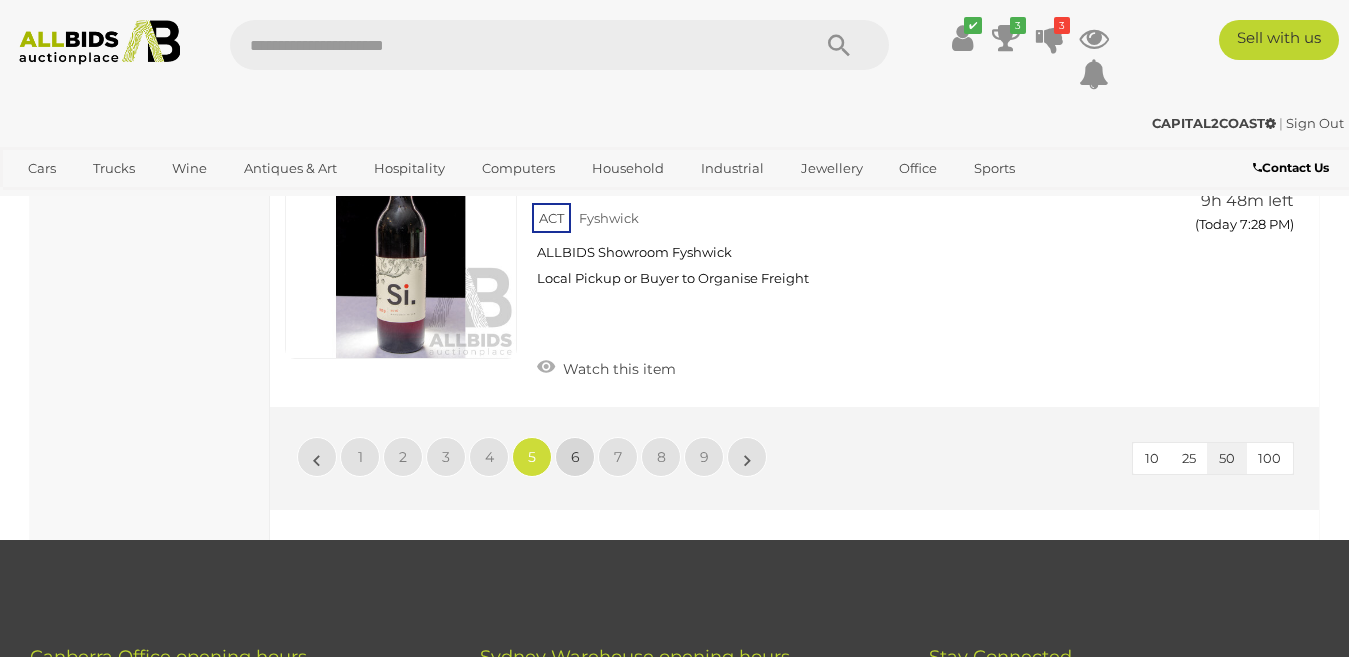 click on "6" at bounding box center (360, 457) 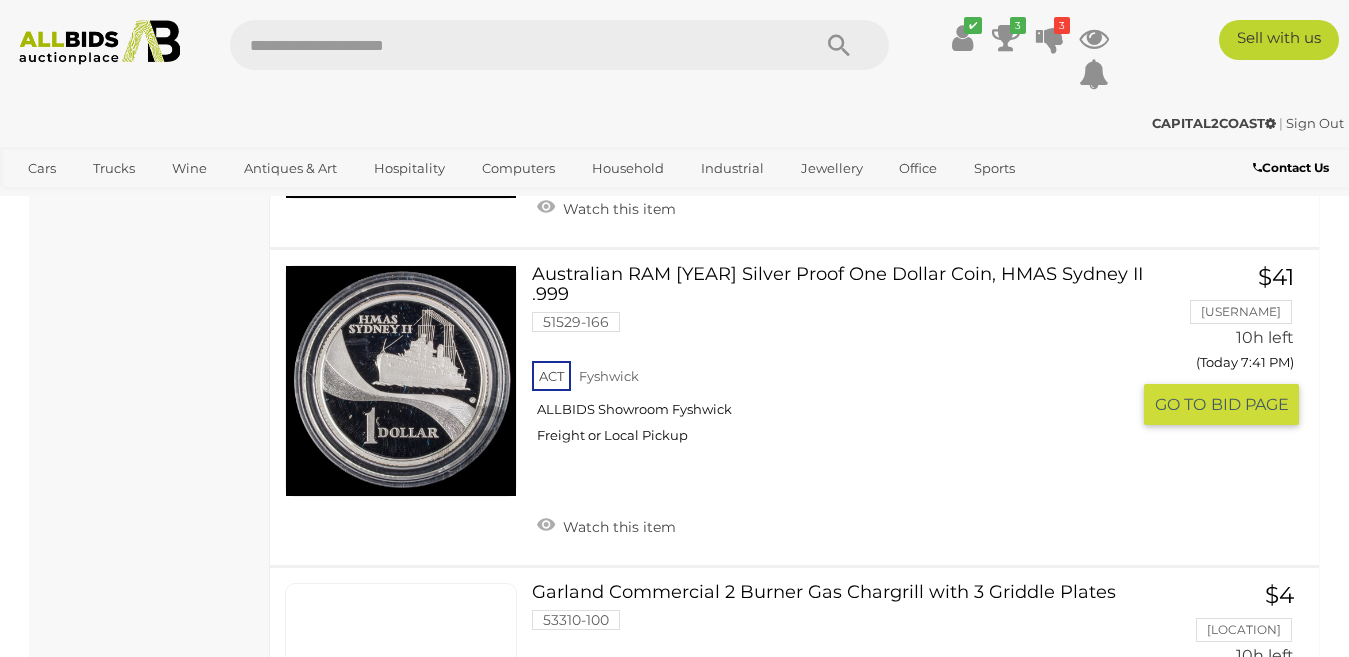 scroll, scrollTop: 13902, scrollLeft: 0, axis: vertical 